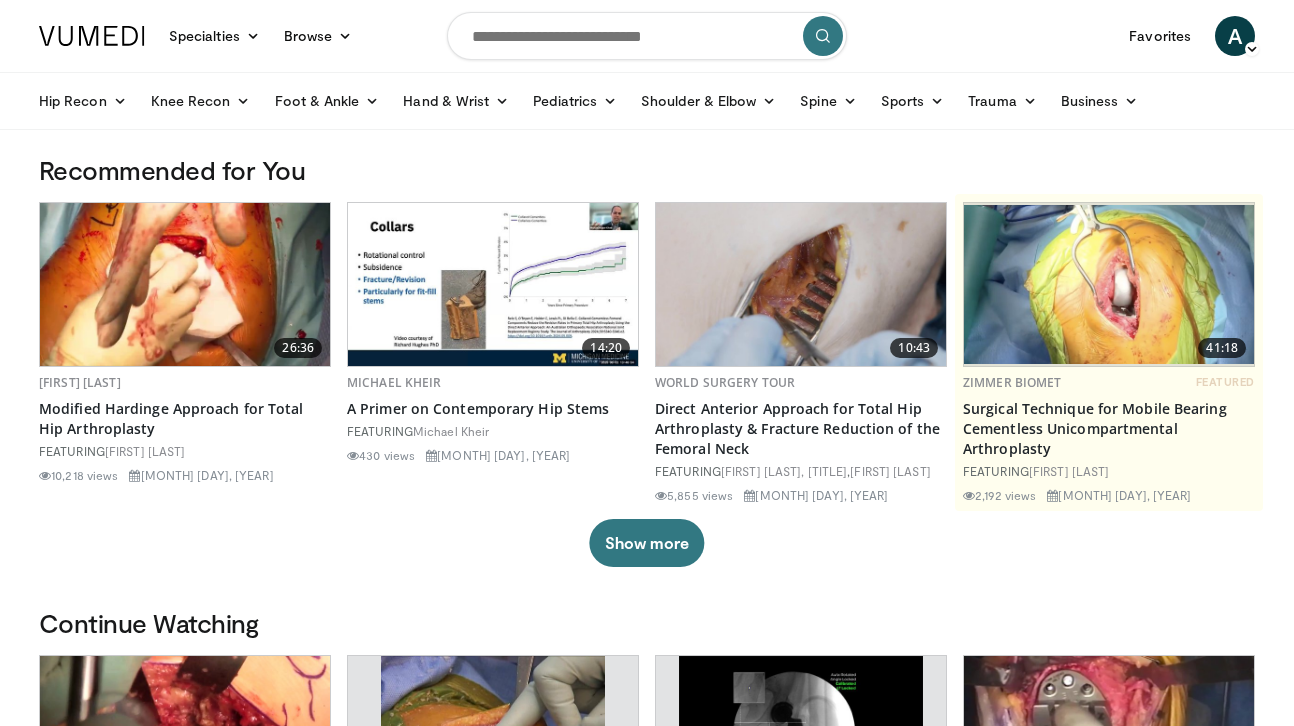 scroll, scrollTop: 0, scrollLeft: 0, axis: both 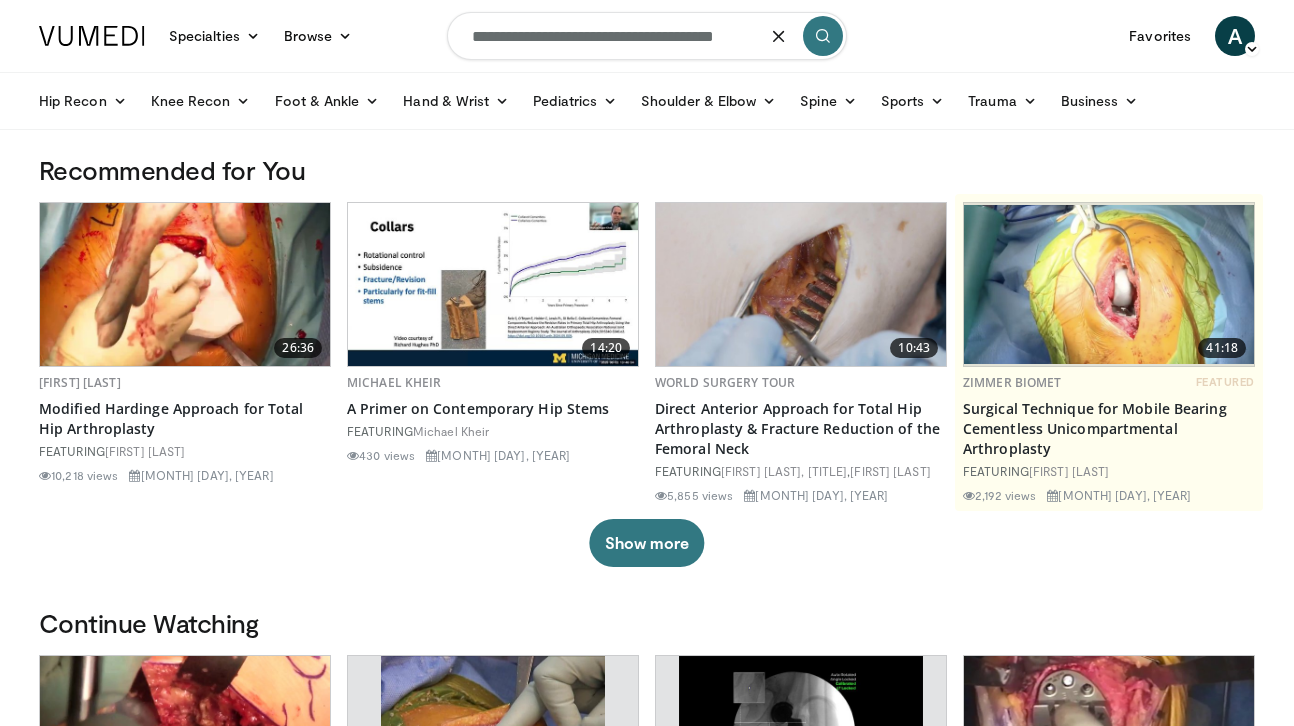 type on "**********" 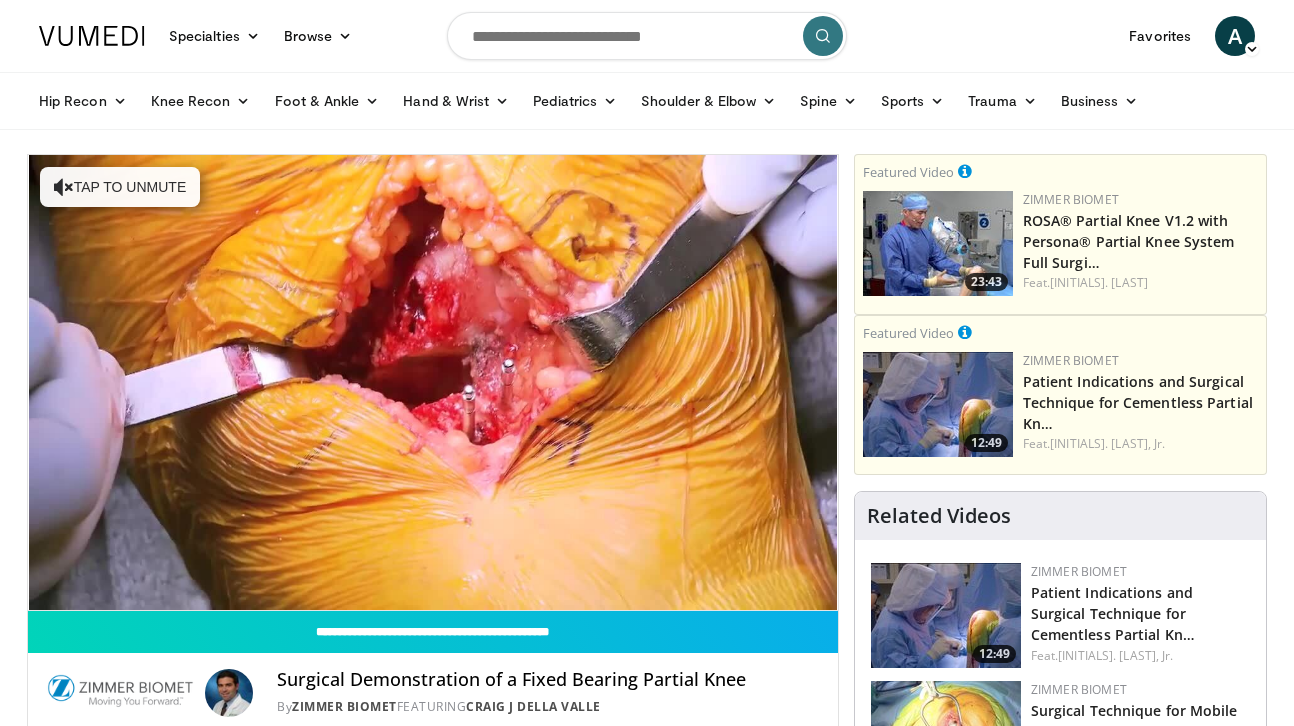 scroll, scrollTop: 0, scrollLeft: 0, axis: both 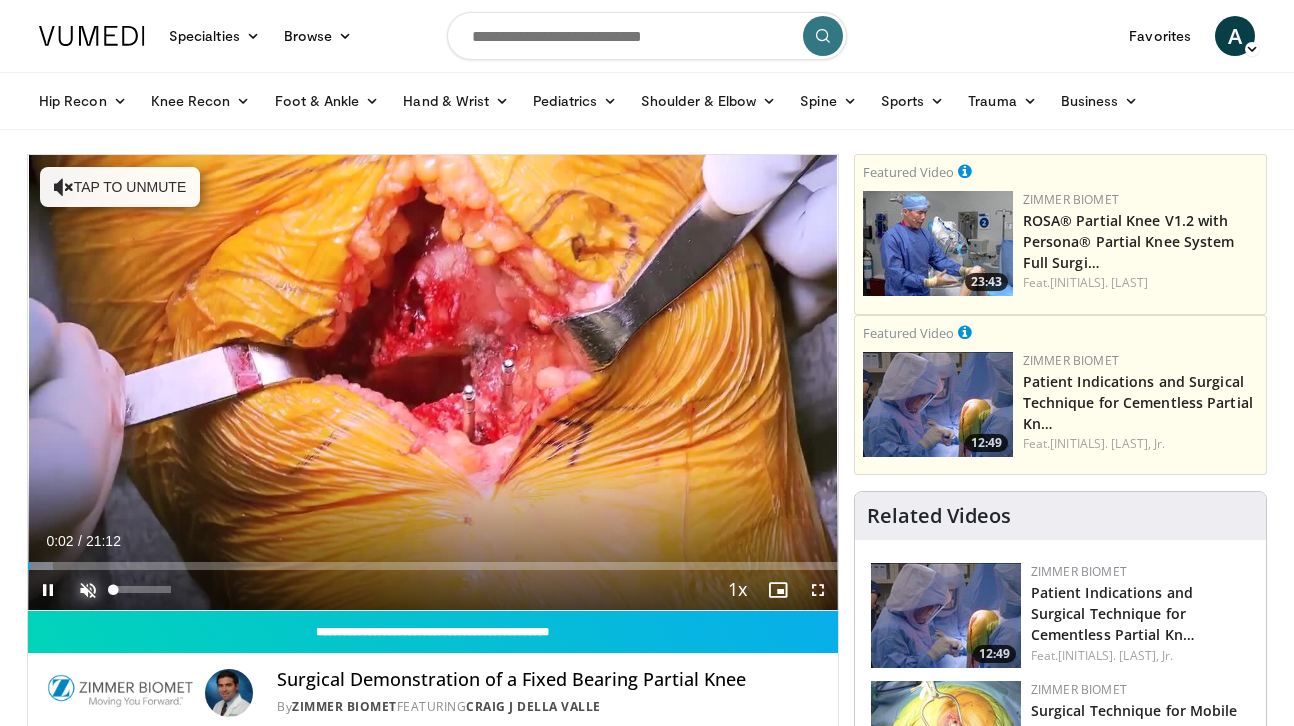 click at bounding box center [88, 590] 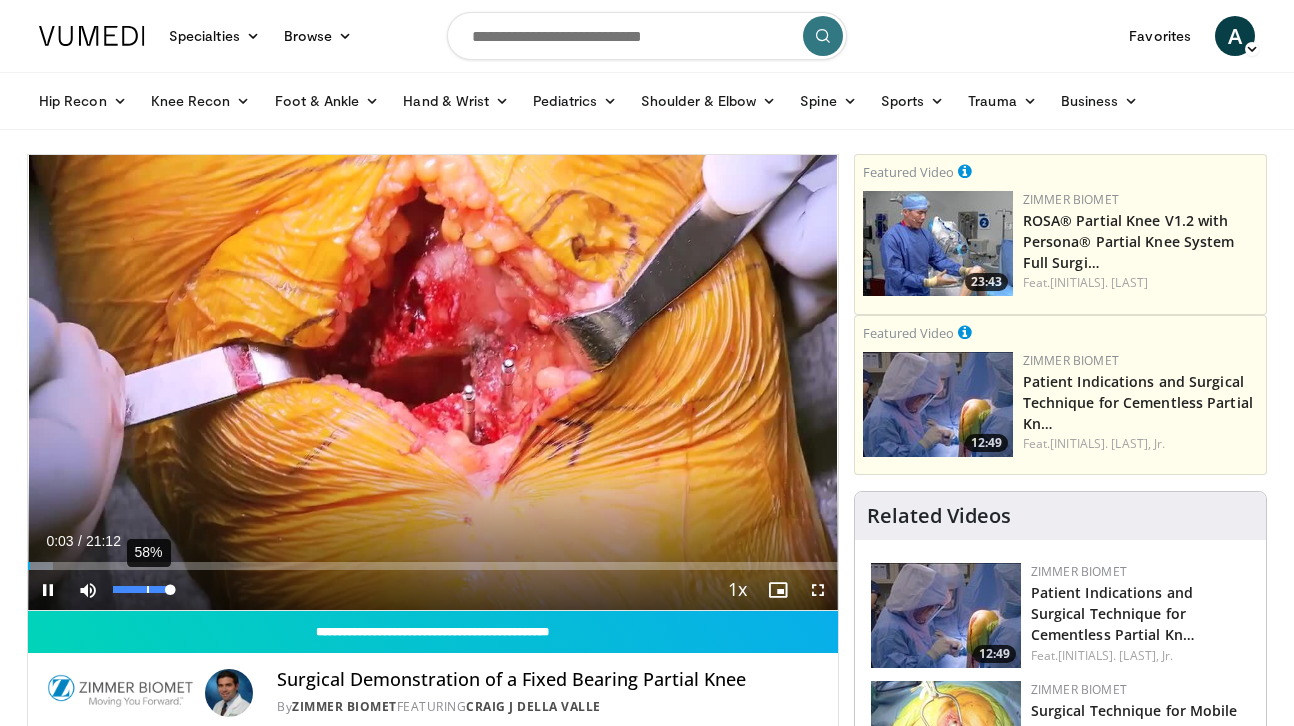 click on "58%" at bounding box center [142, 590] 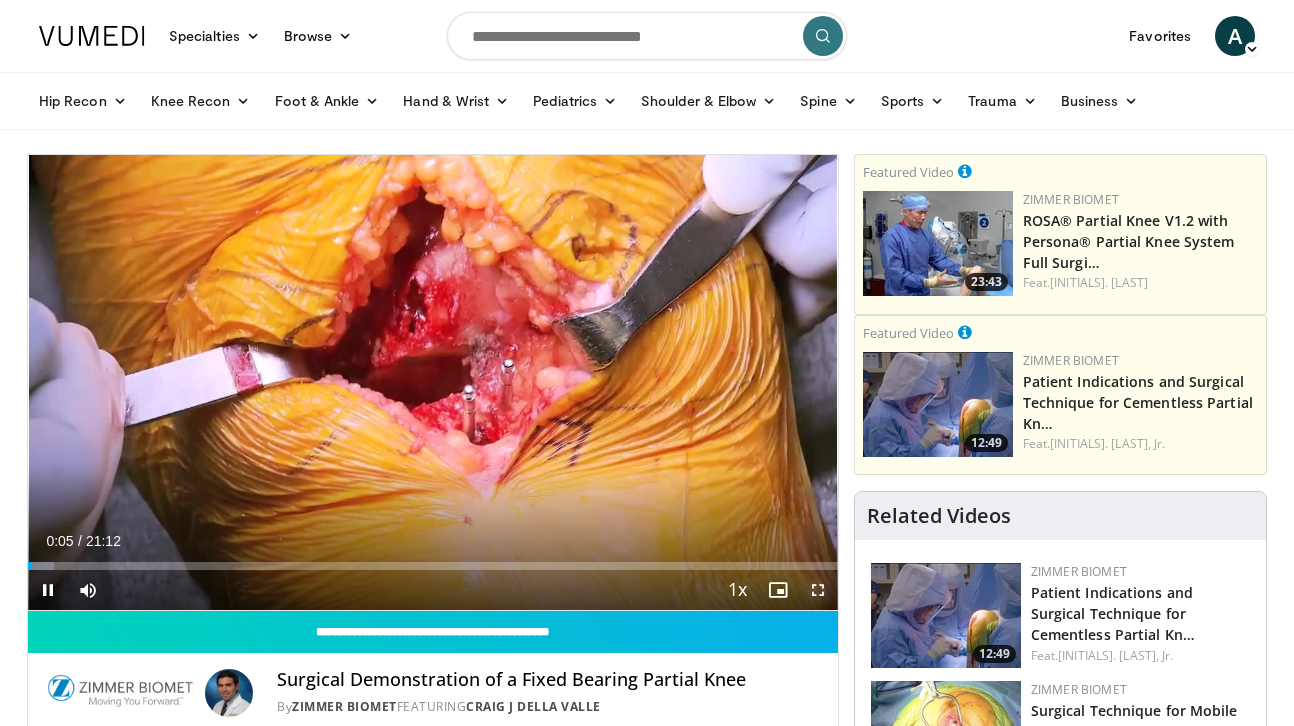 click at bounding box center [818, 590] 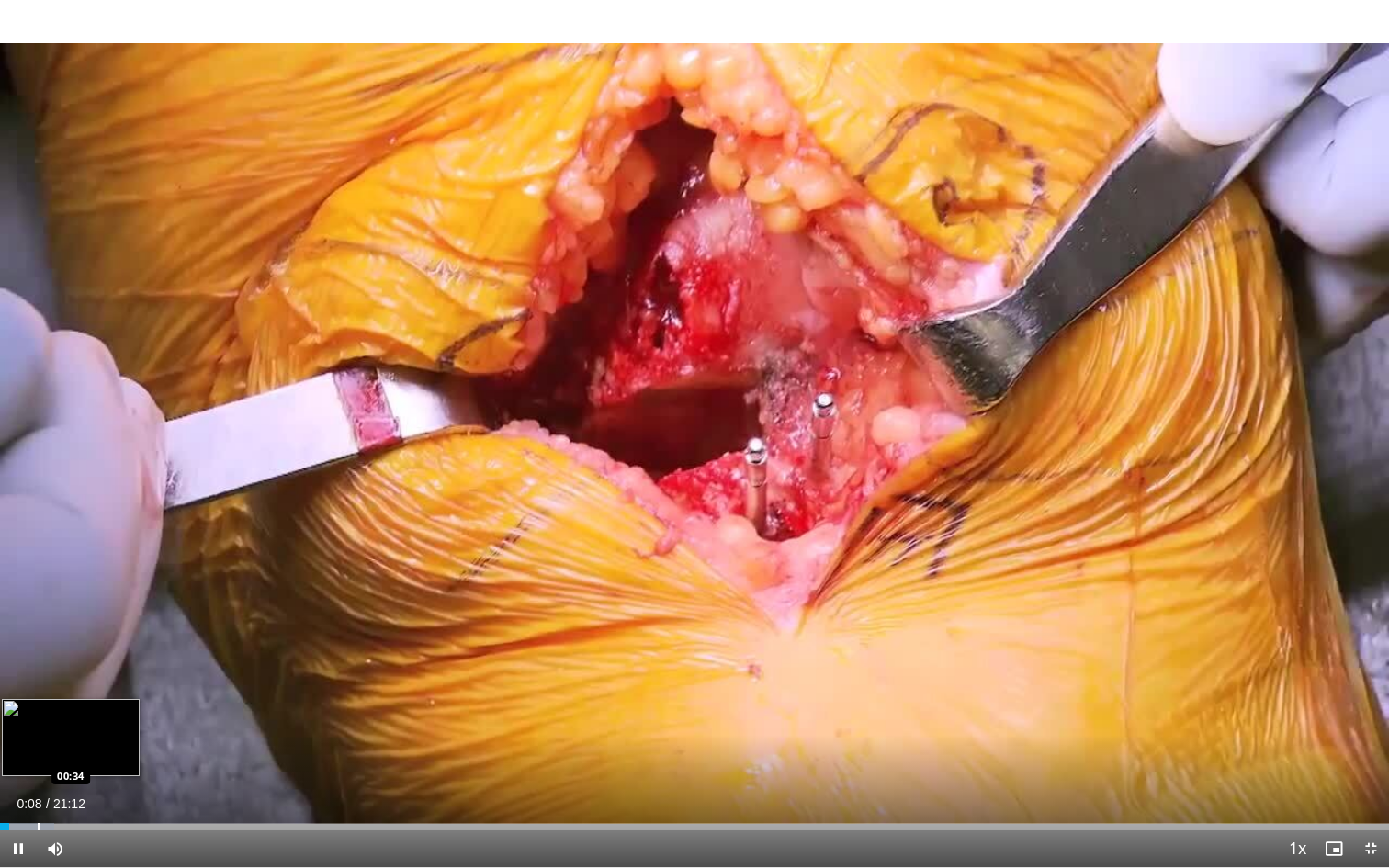 click at bounding box center [39, 827] 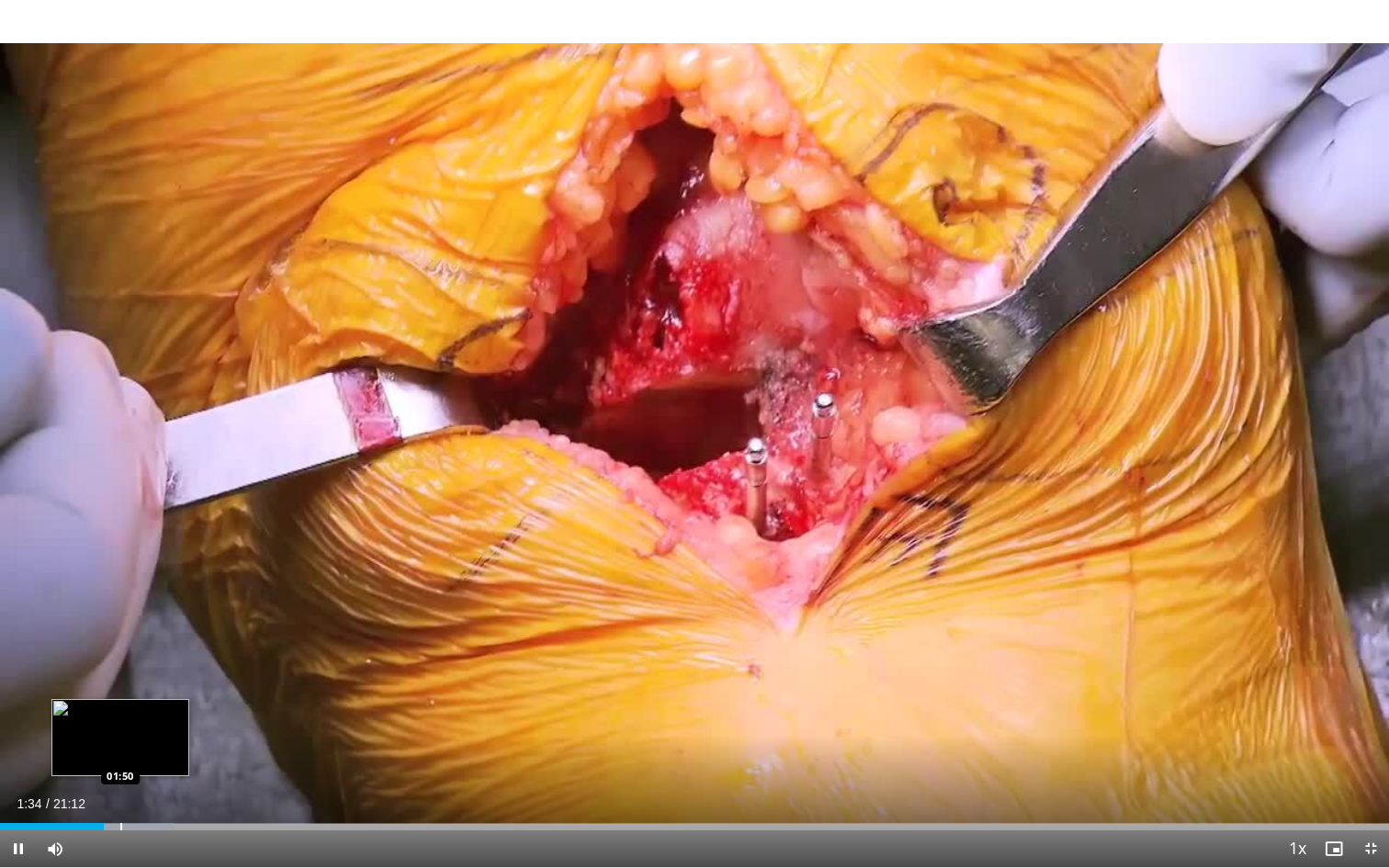 click on "Loaded :  [PERCENT]% [TIME] [TIME]" at bounding box center [694, 827] 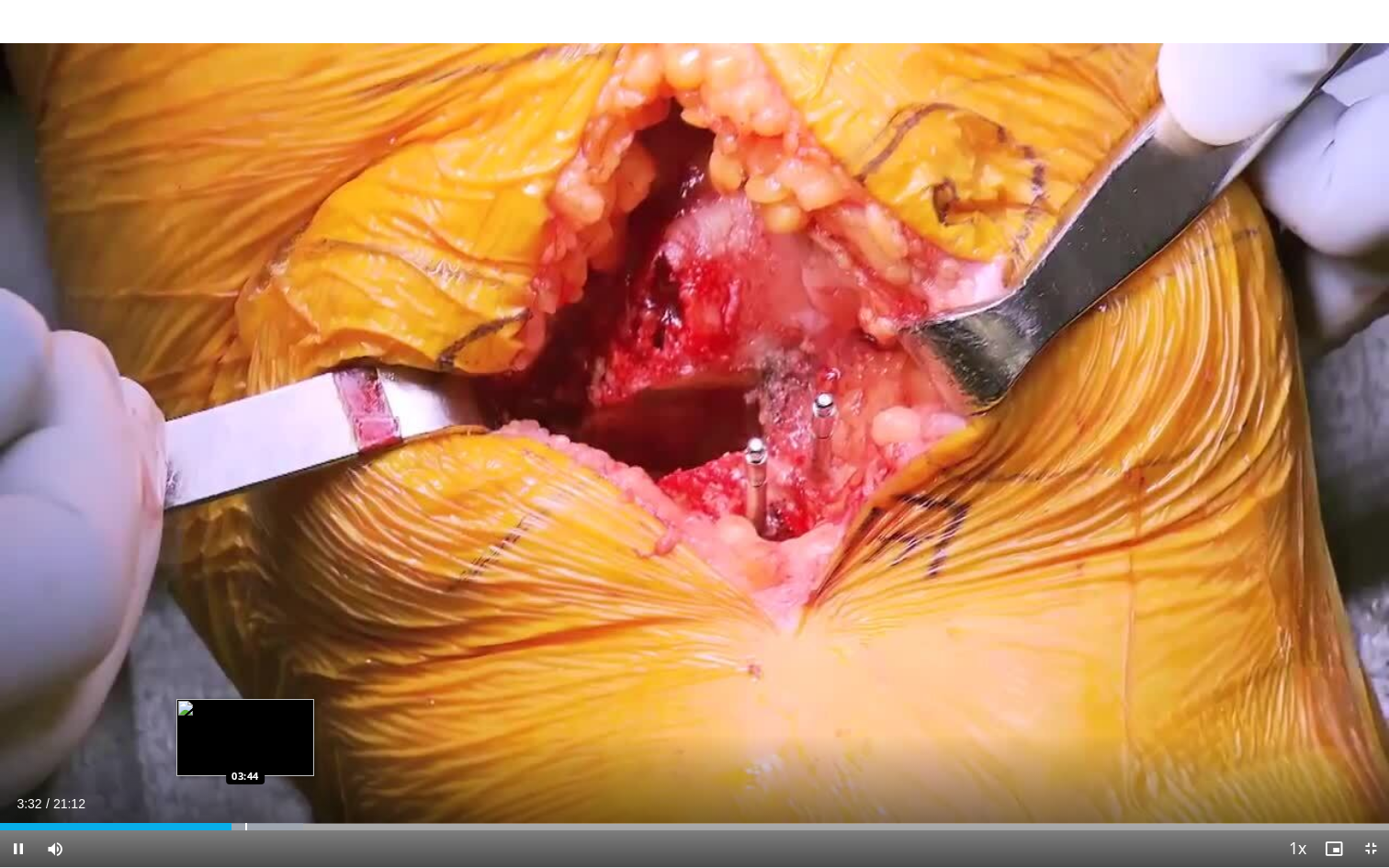 click on "Loaded :  [PERCENT]% [TIME] [TIME]" at bounding box center [694, 827] 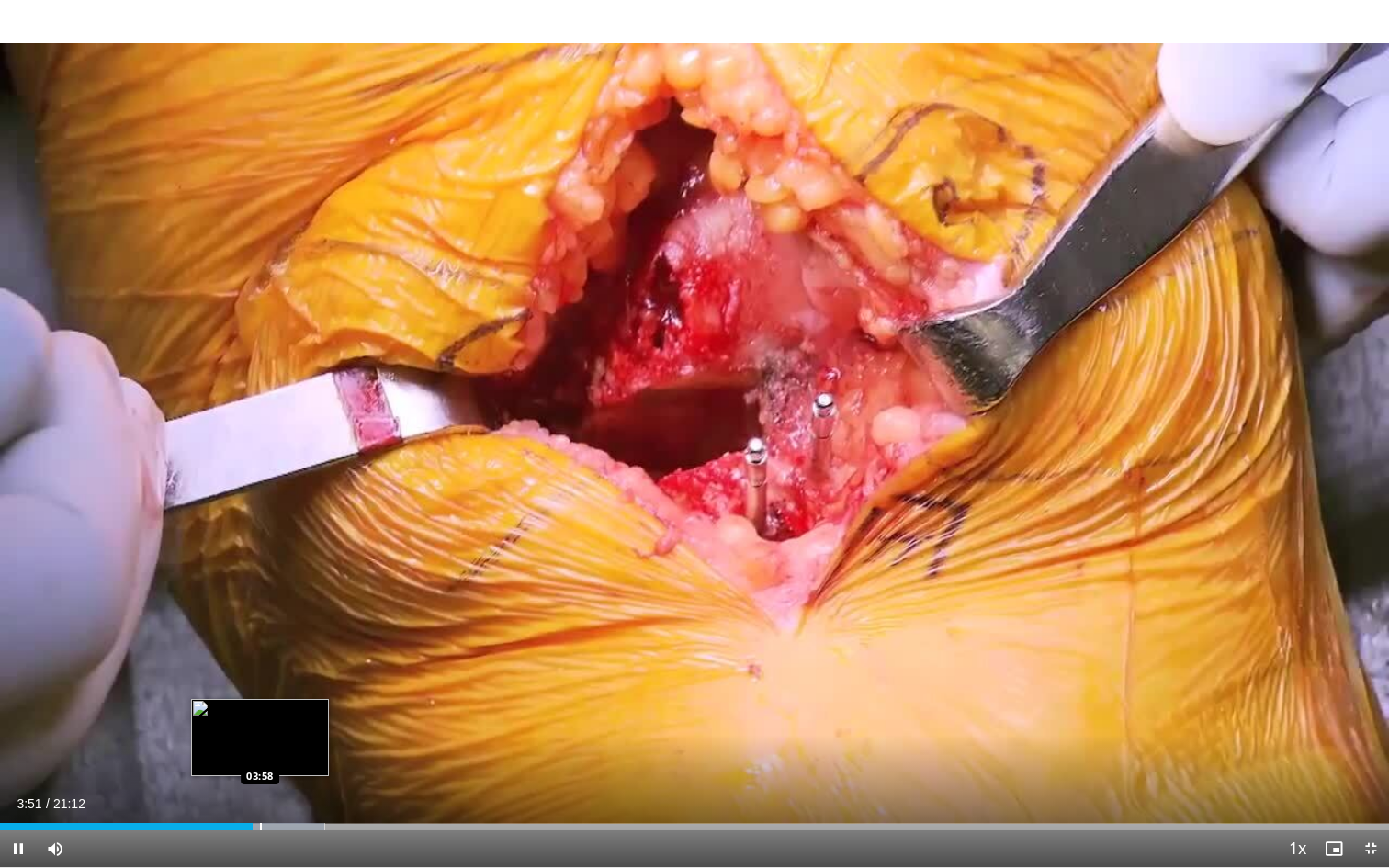 click at bounding box center [261, 827] 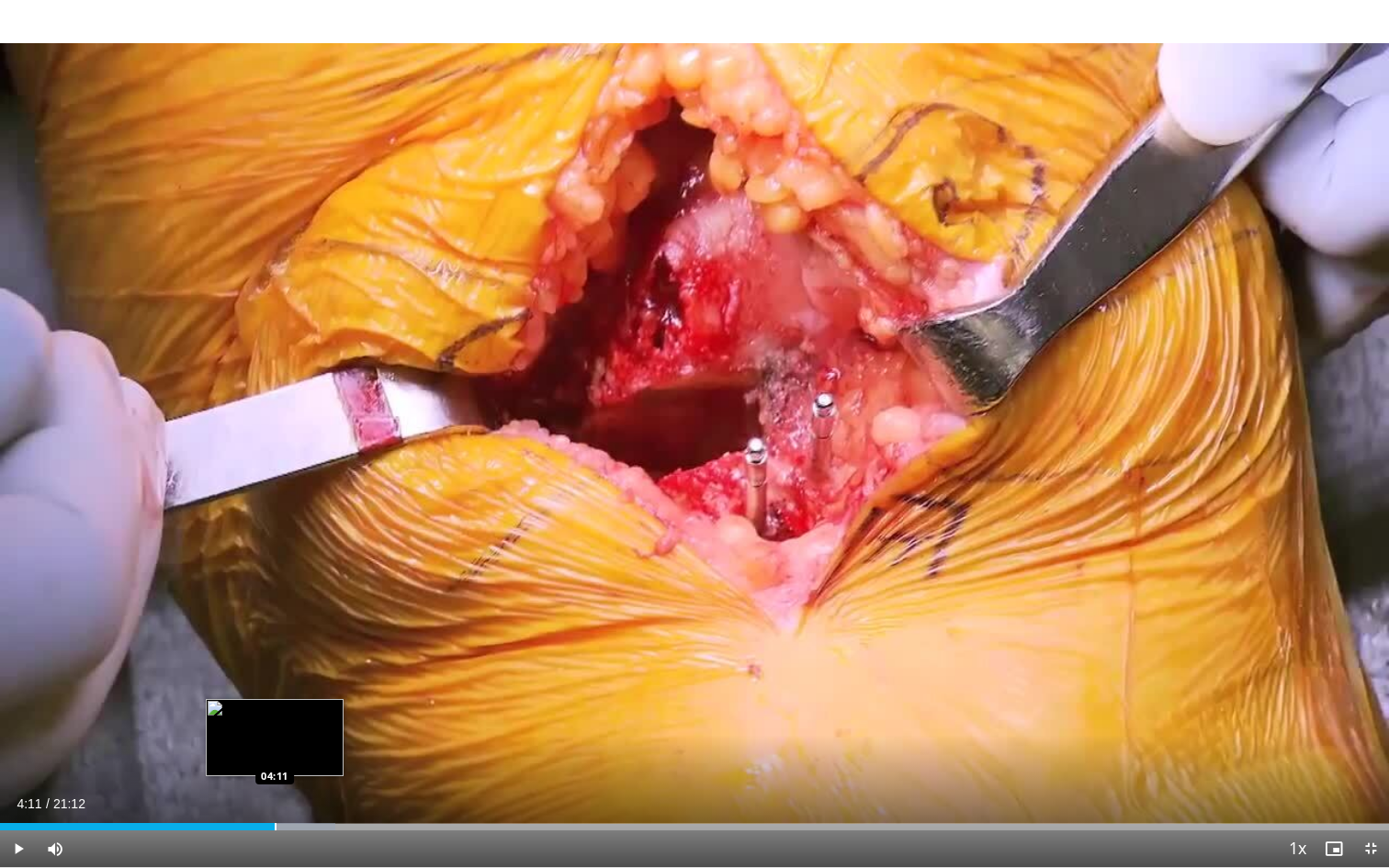 click at bounding box center (276, 827) 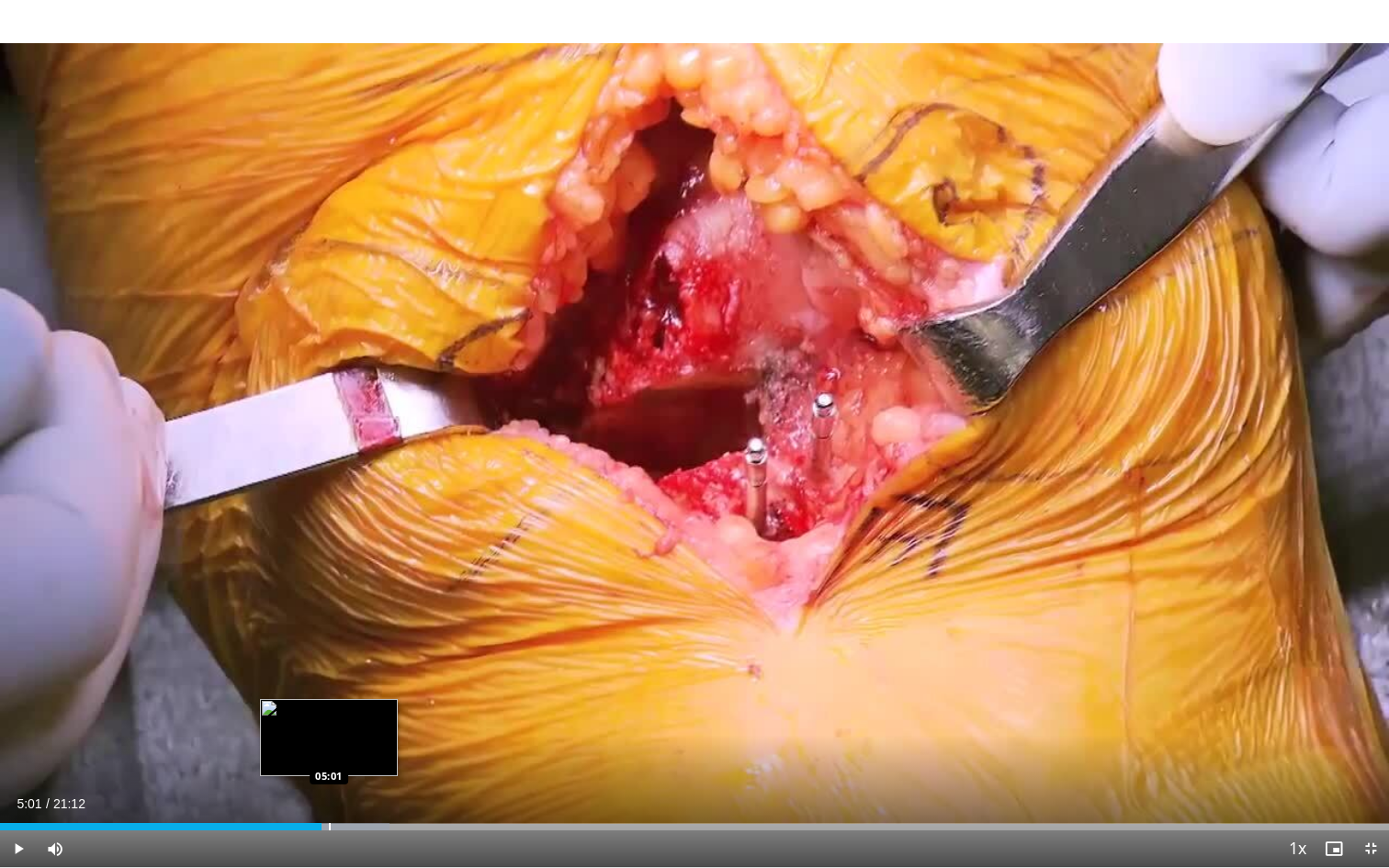 click at bounding box center (330, 827) 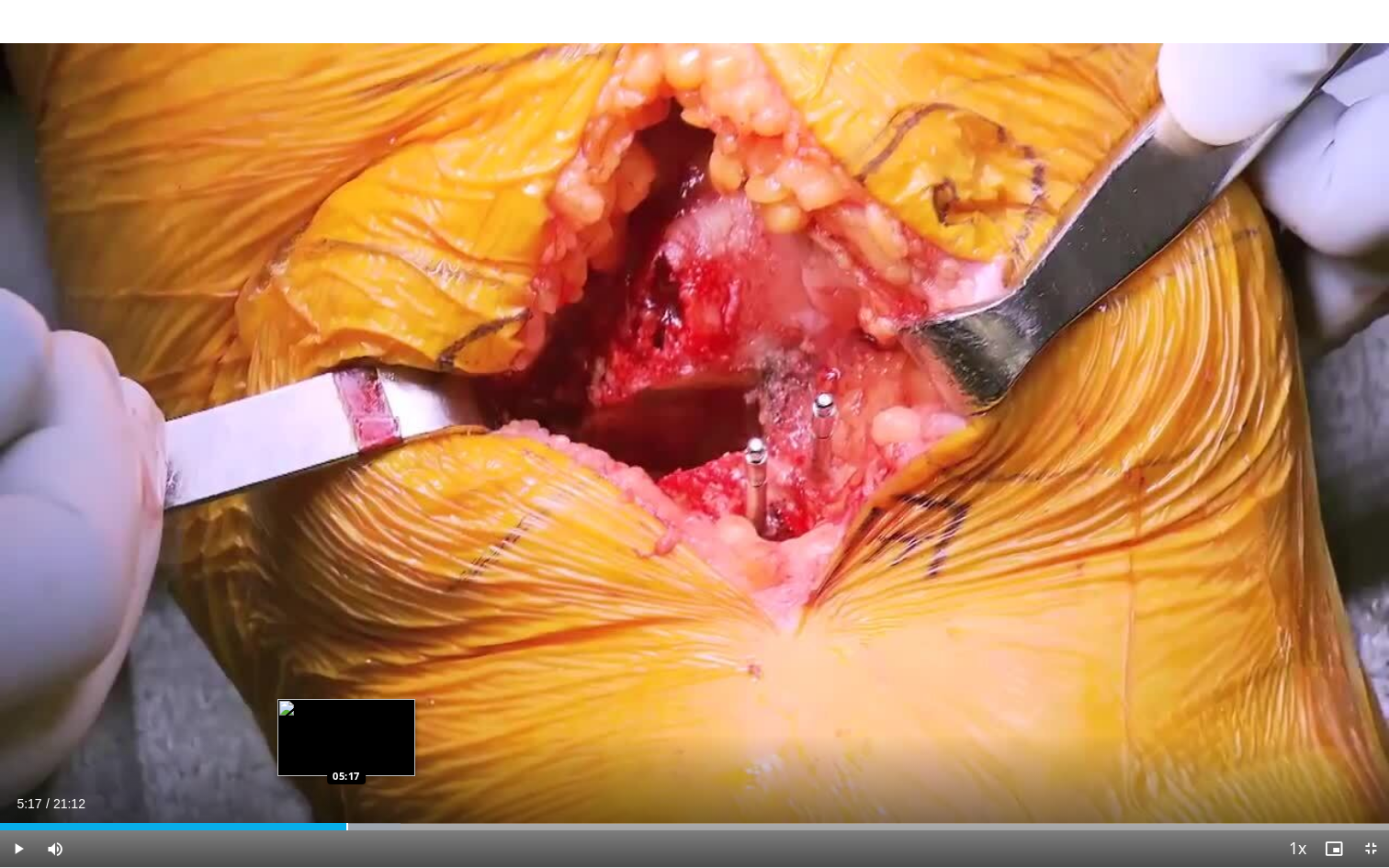 click at bounding box center [347, 827] 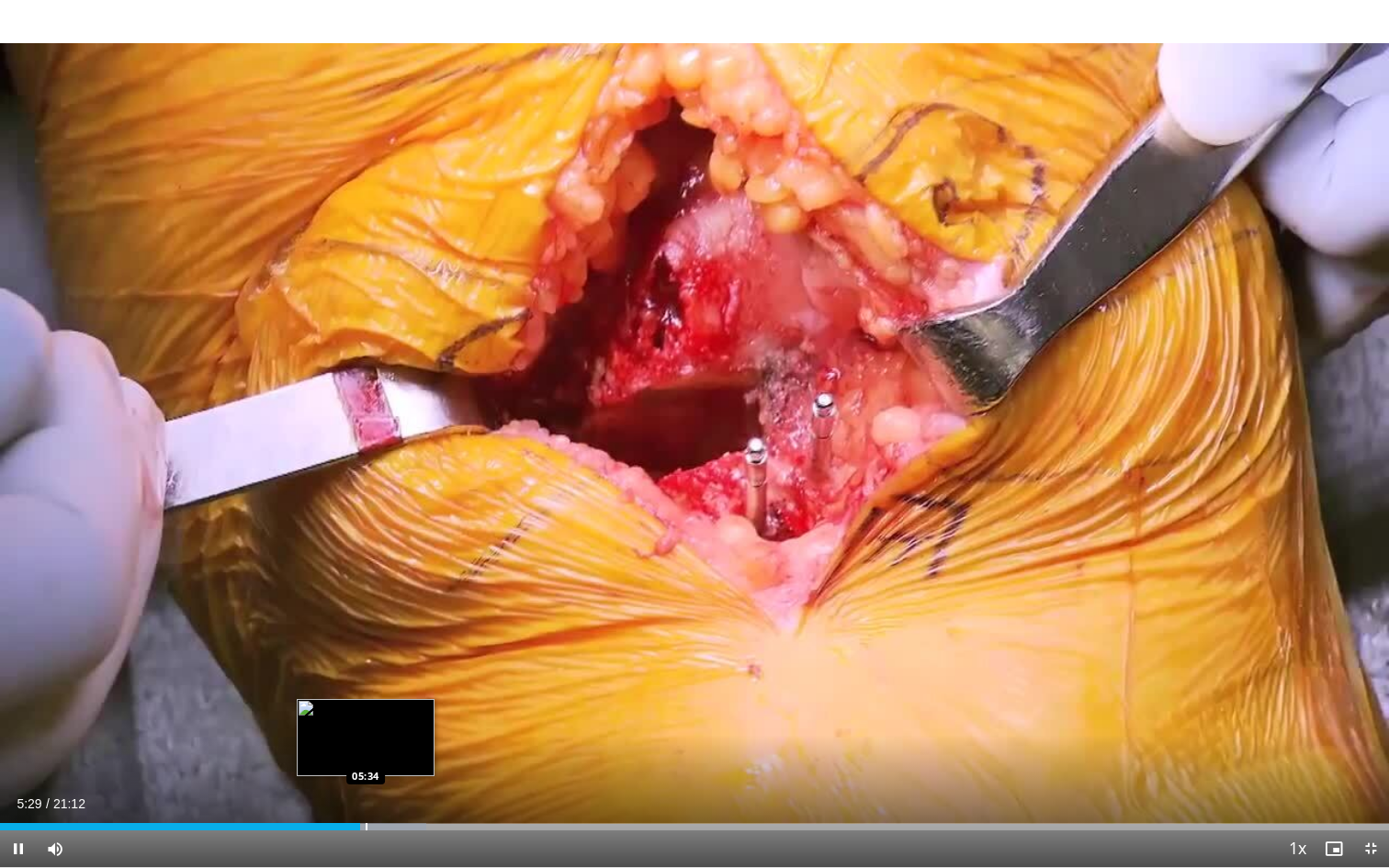click at bounding box center (367, 827) 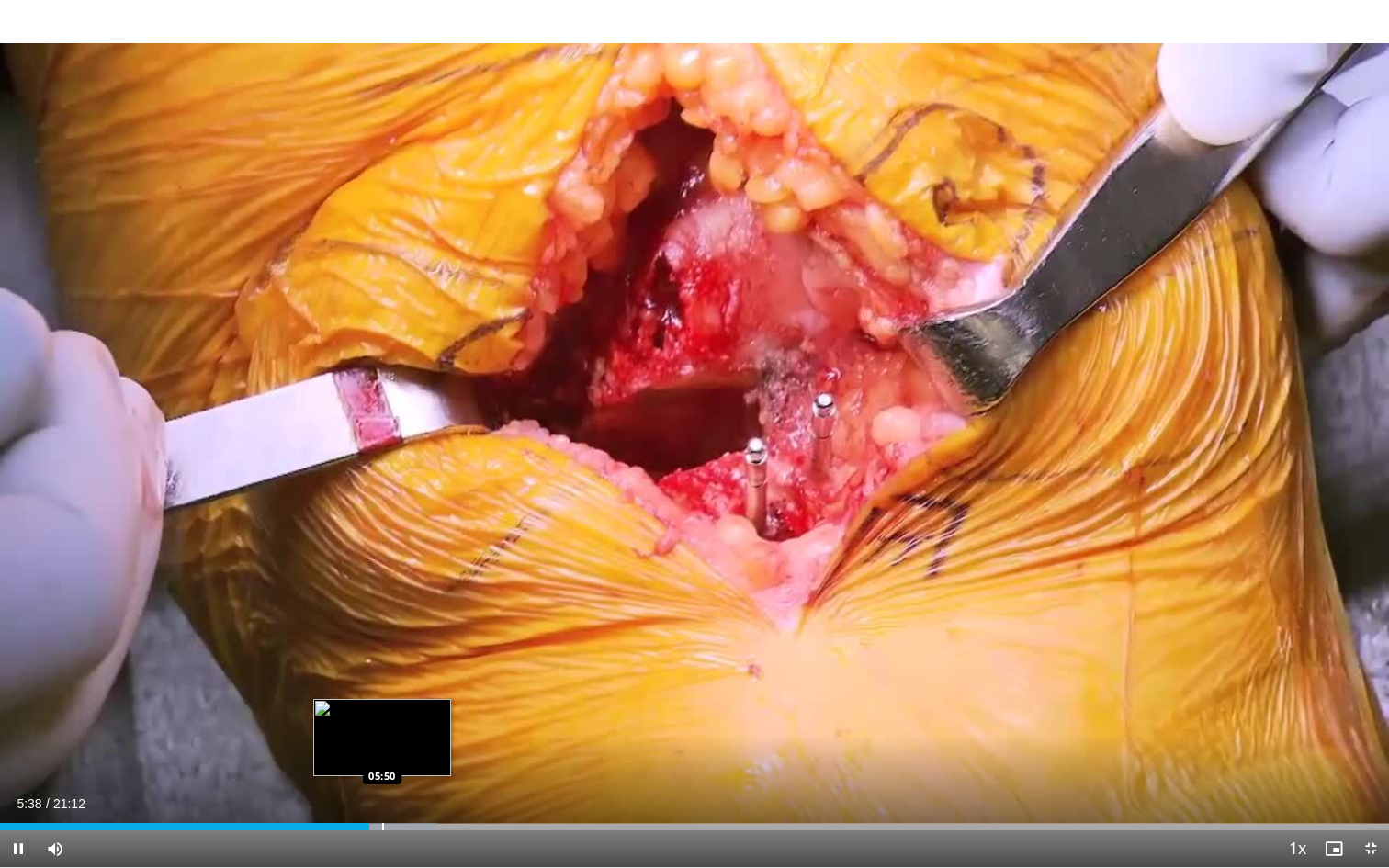 click at bounding box center [383, 827] 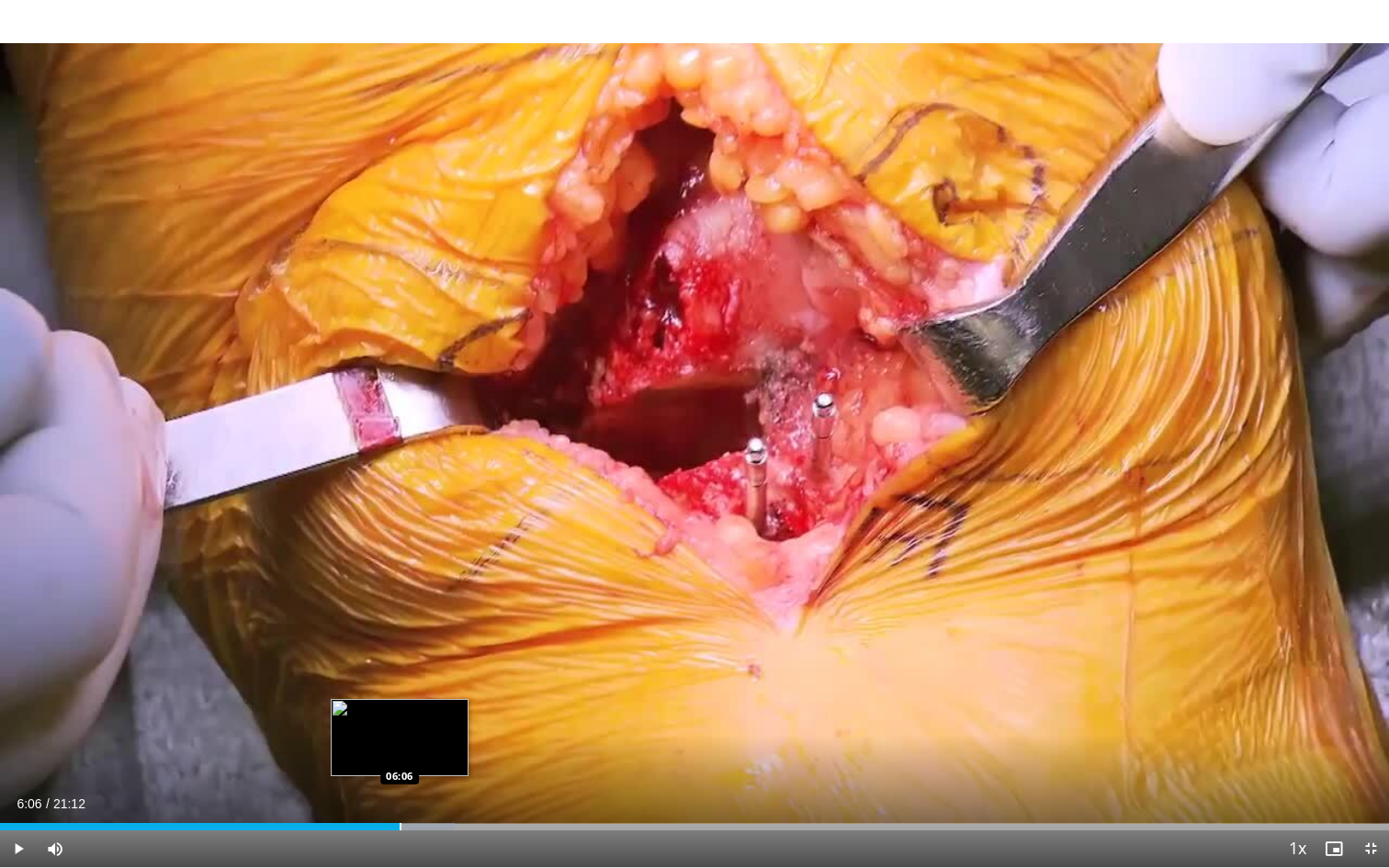 click at bounding box center (401, 827) 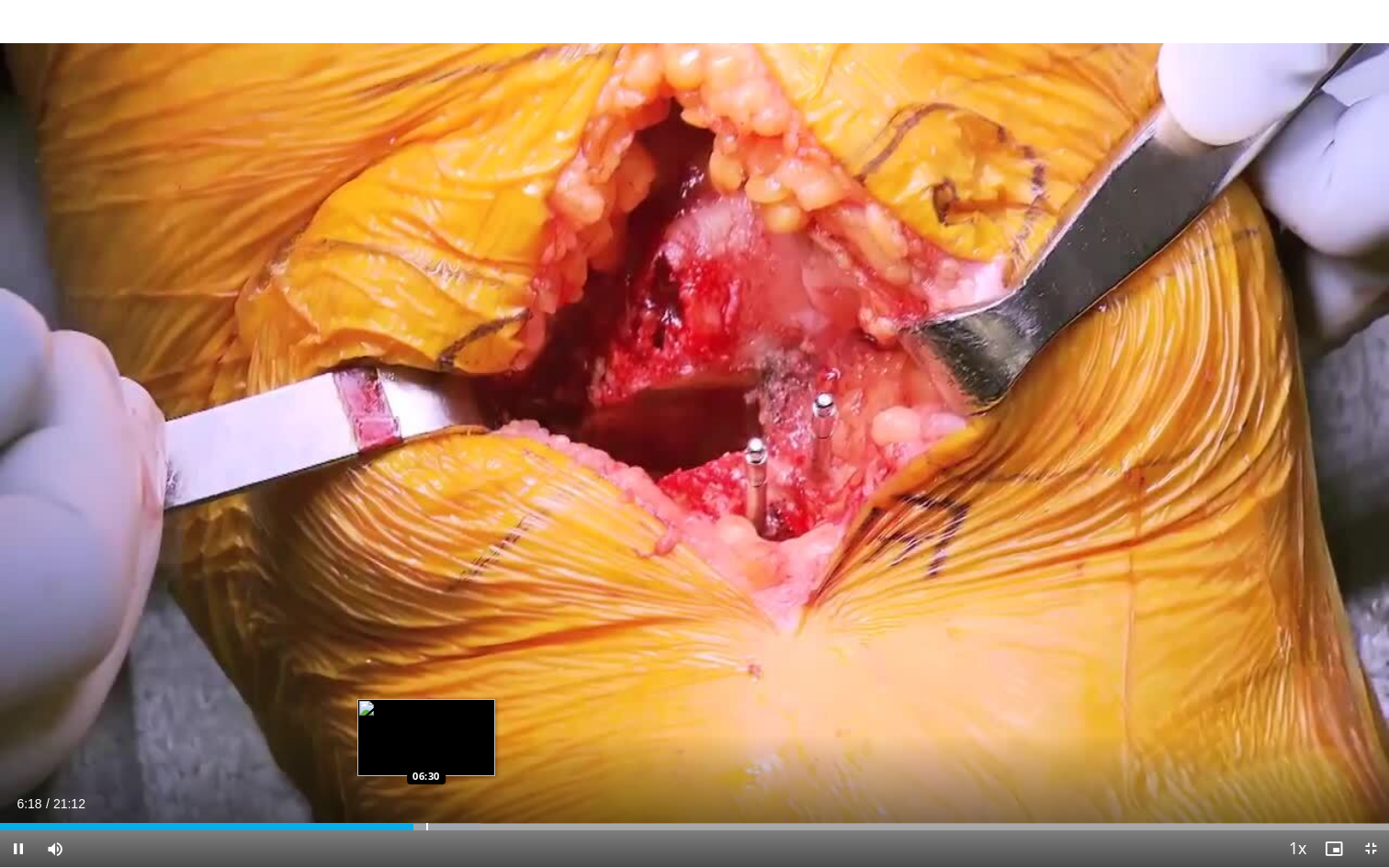 click at bounding box center (427, 827) 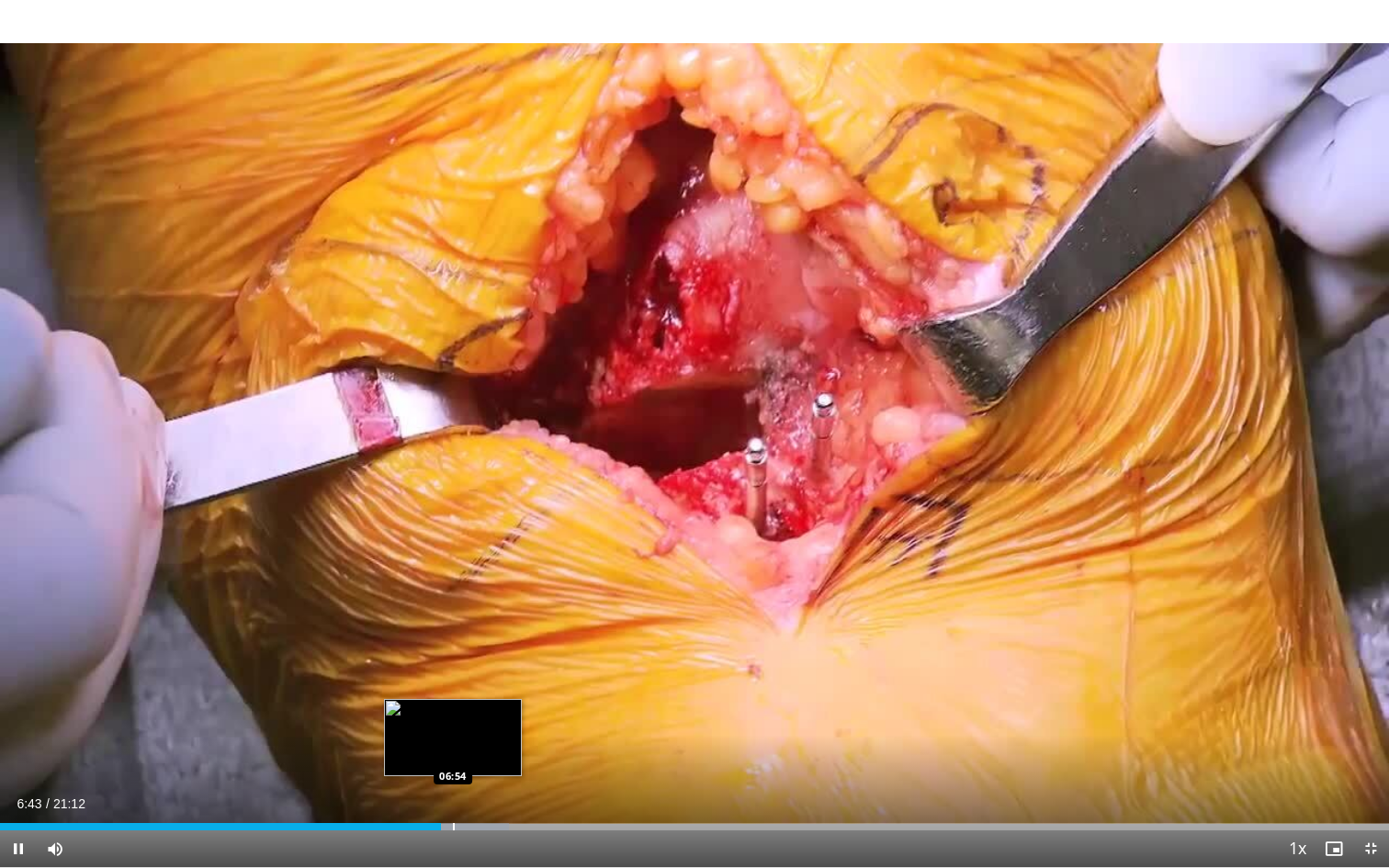 click at bounding box center (454, 827) 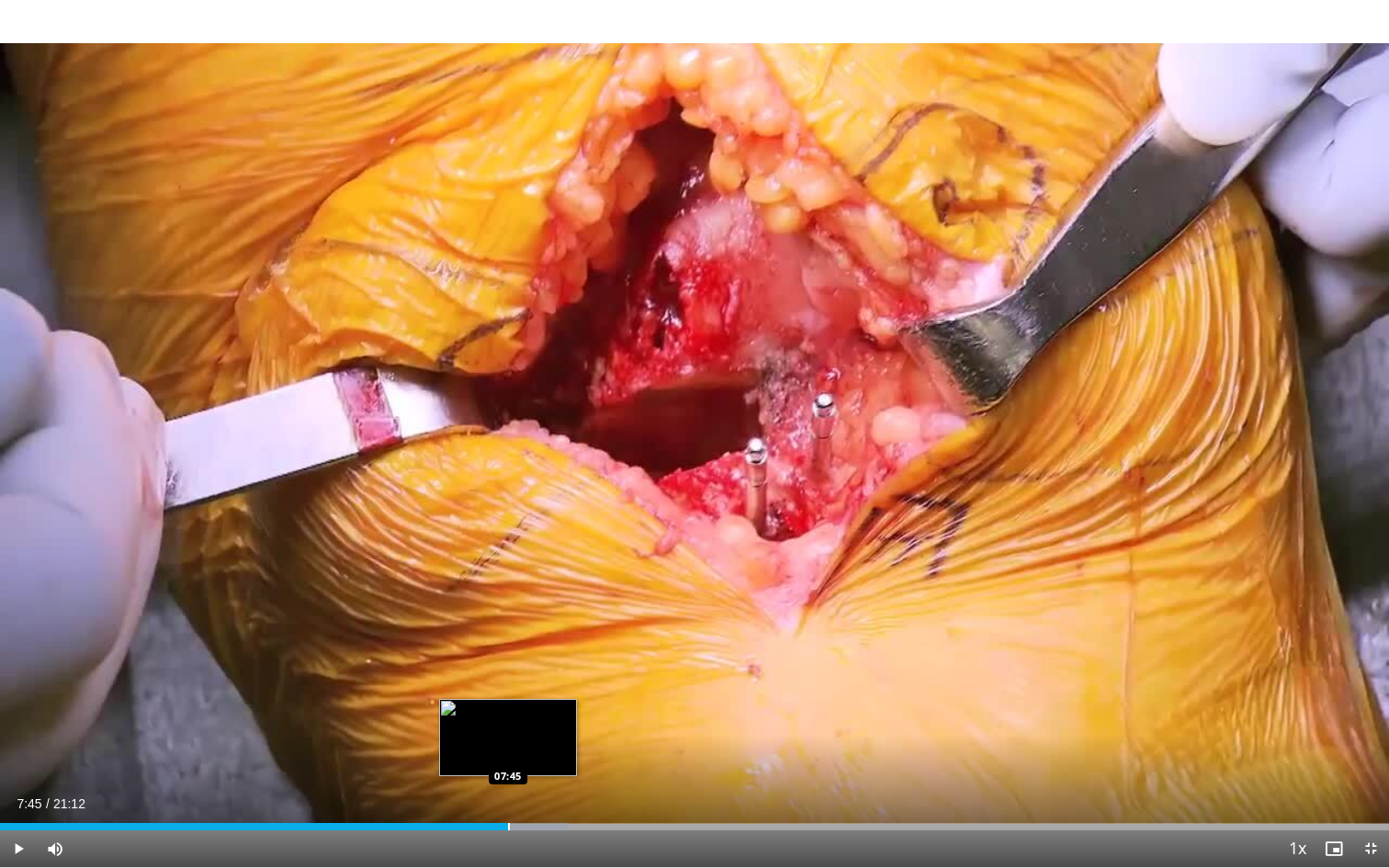 click at bounding box center (509, 827) 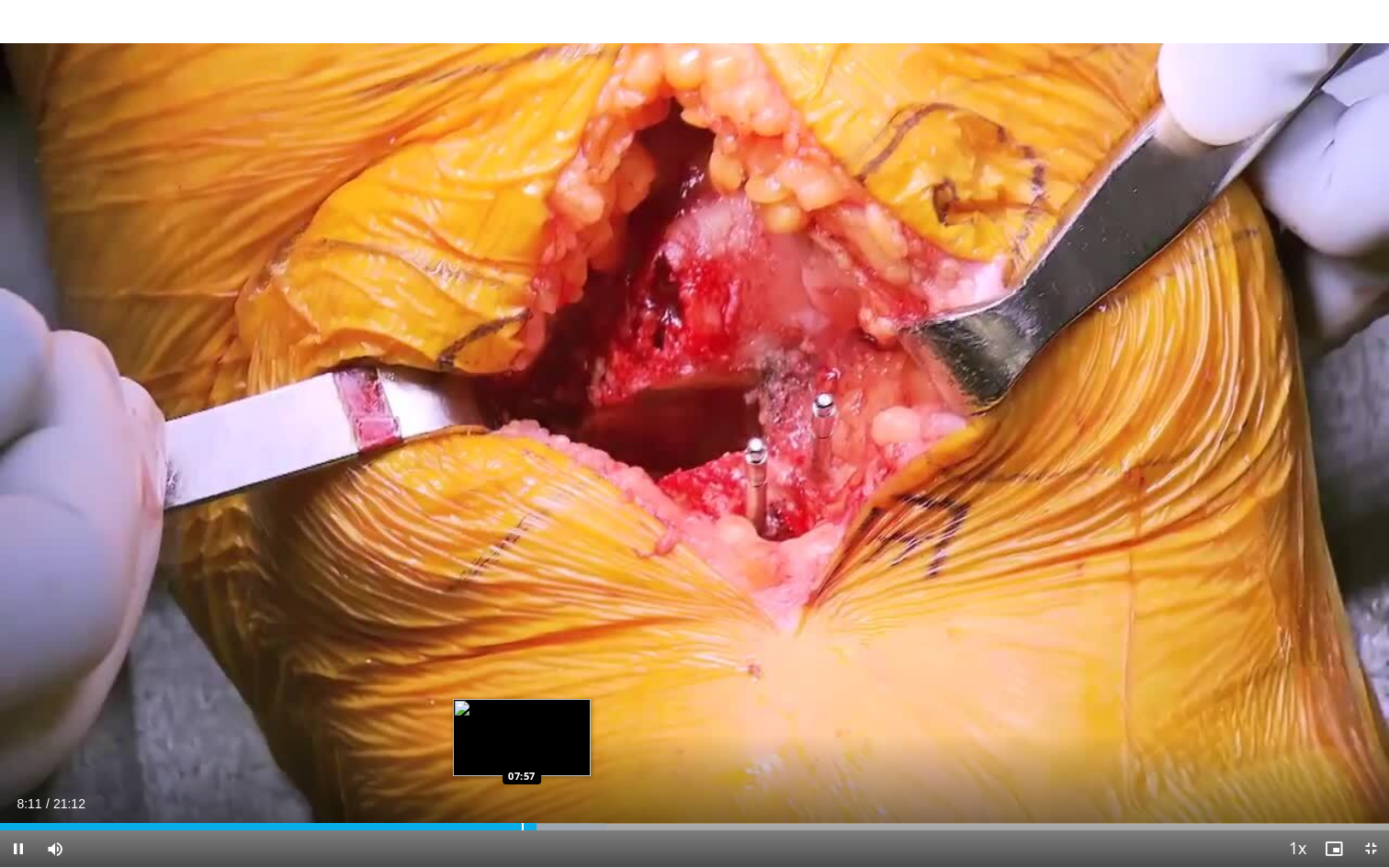 click on "Loaded :  [PERCENT]% [TIME] [TIME]" at bounding box center (694, 821) 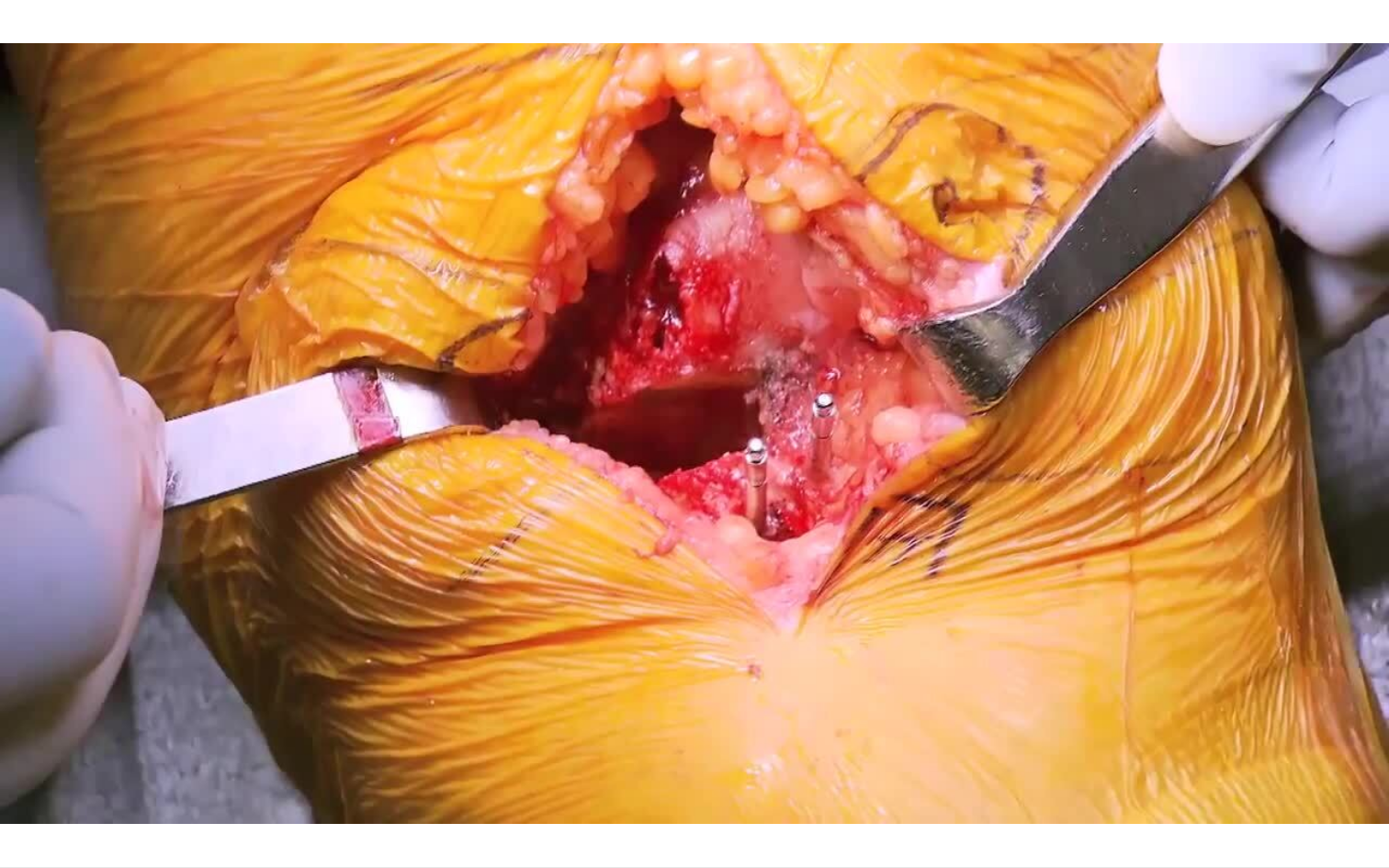 click on "Loaded :  43.66% 07:56 07:56" at bounding box center (694, 858) 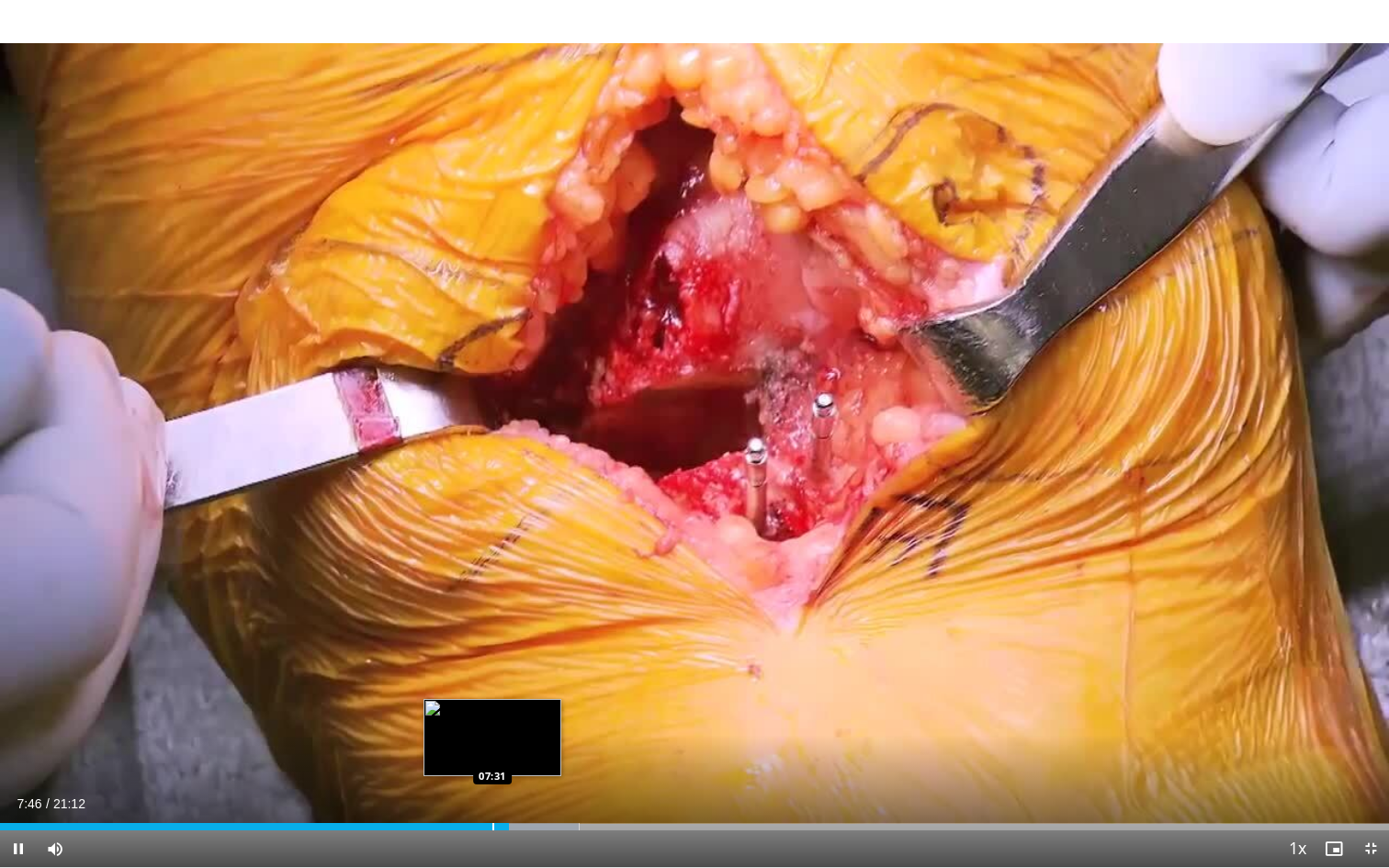 click at bounding box center [493, 827] 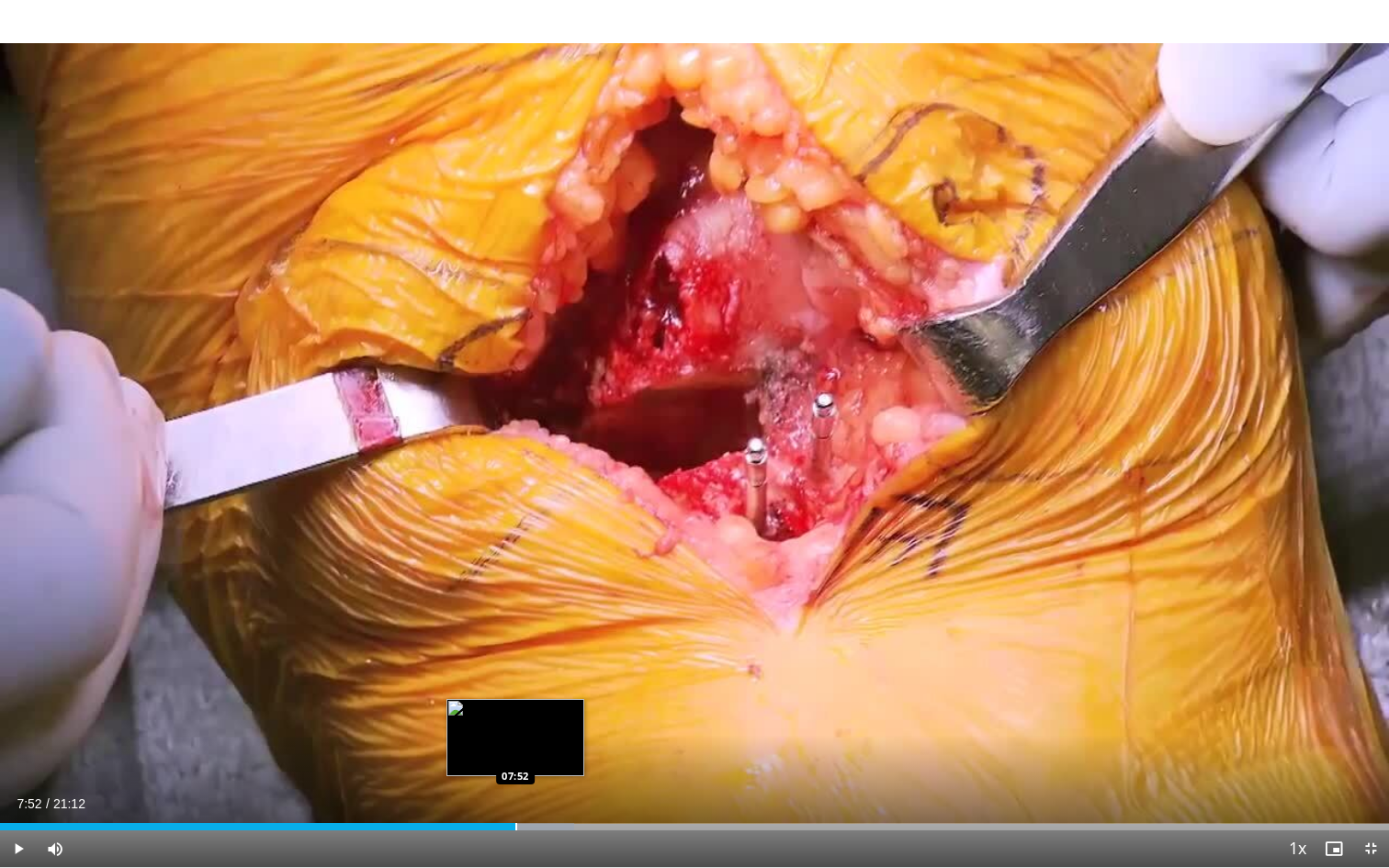 click at bounding box center (516, 827) 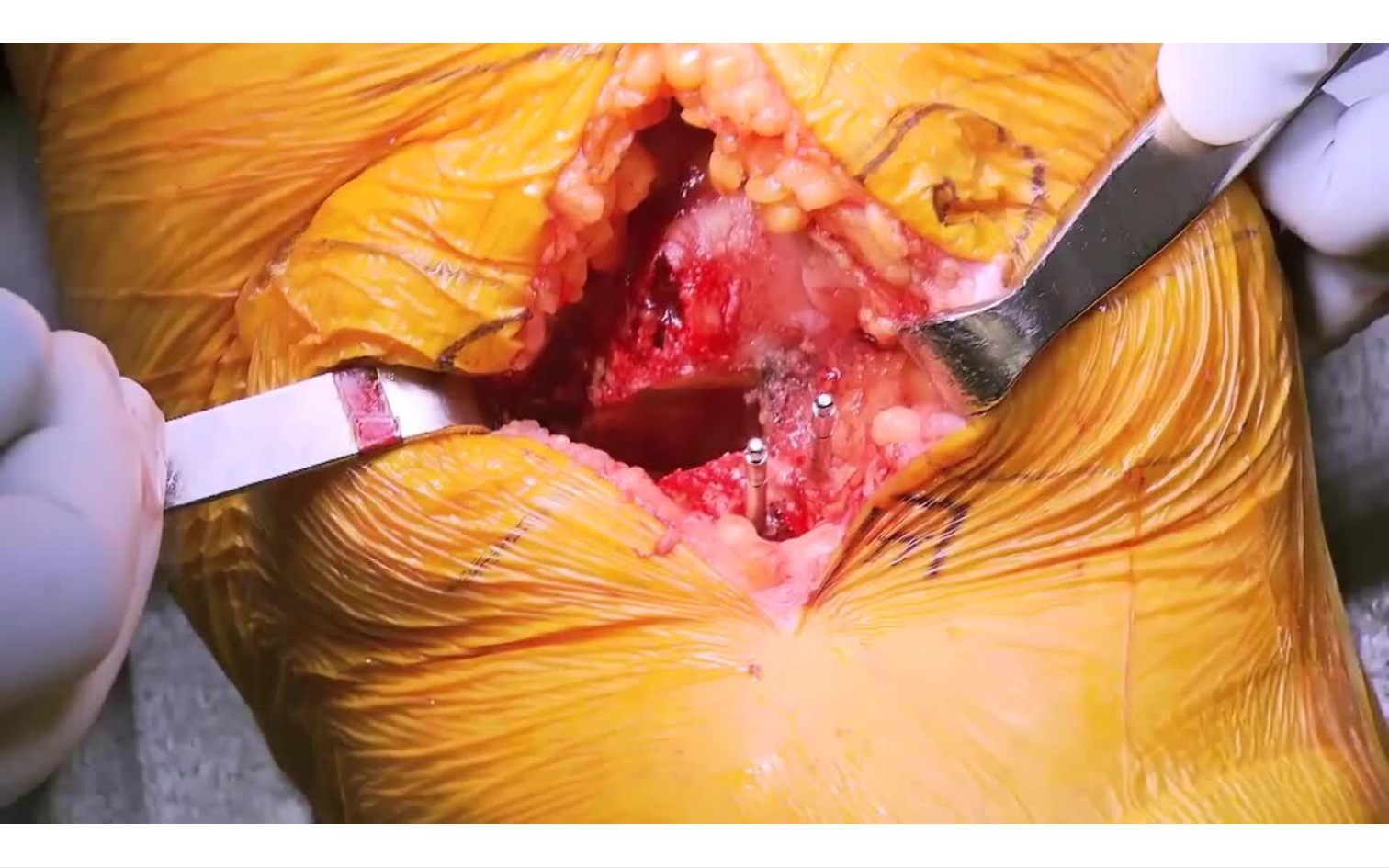 click on "**********" at bounding box center (694, 434) 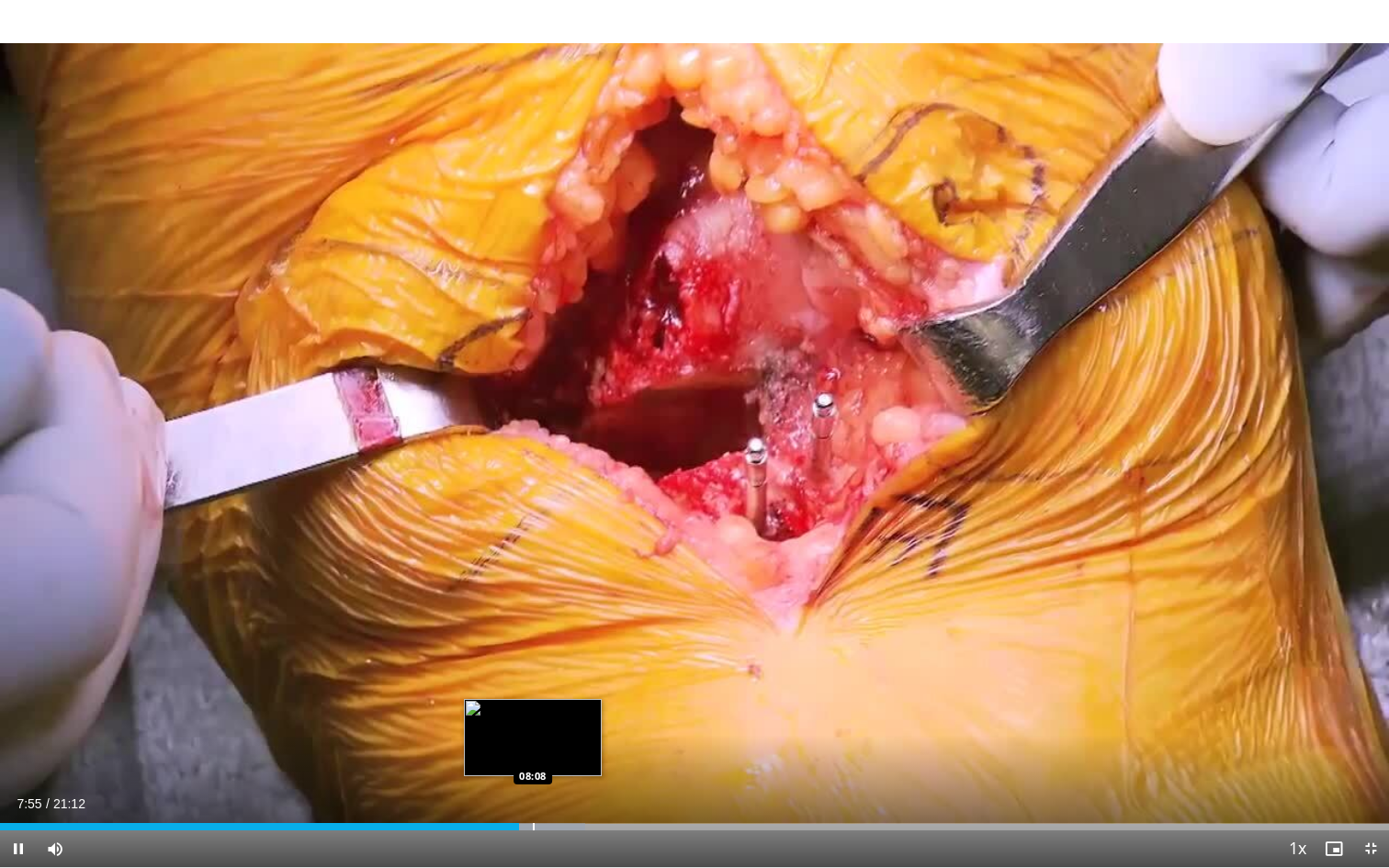 click at bounding box center (534, 827) 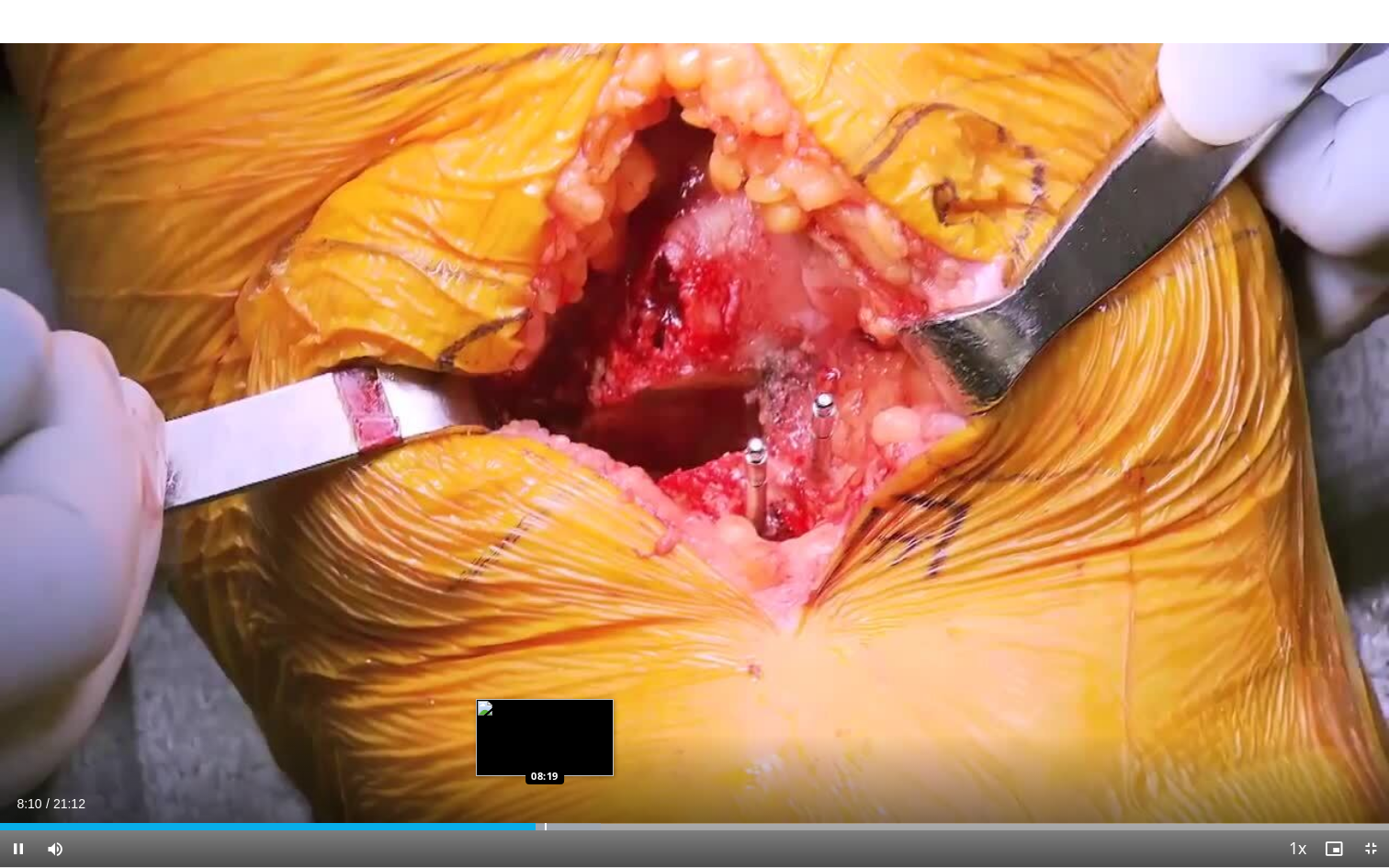 click at bounding box center [546, 827] 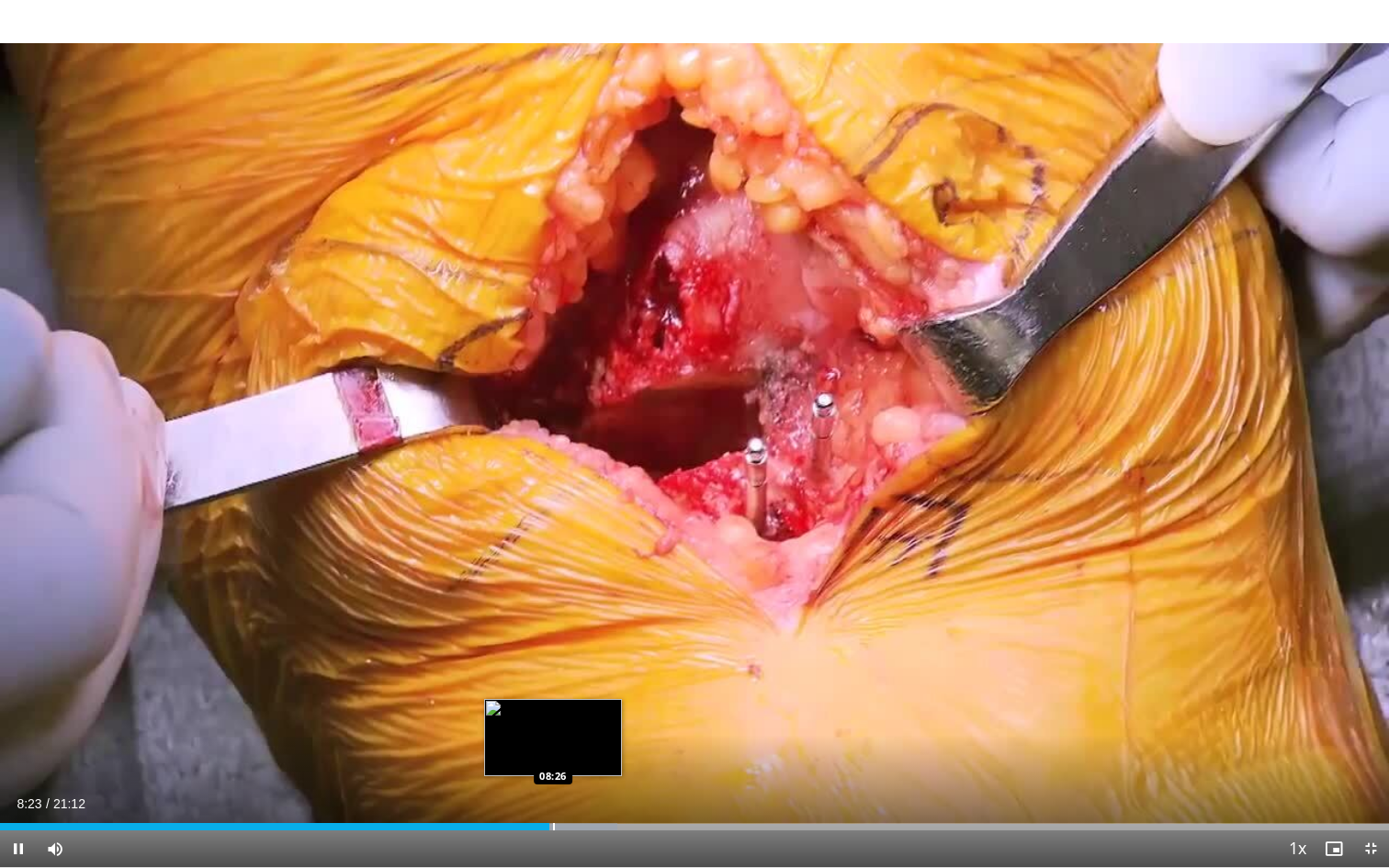 click at bounding box center (554, 827) 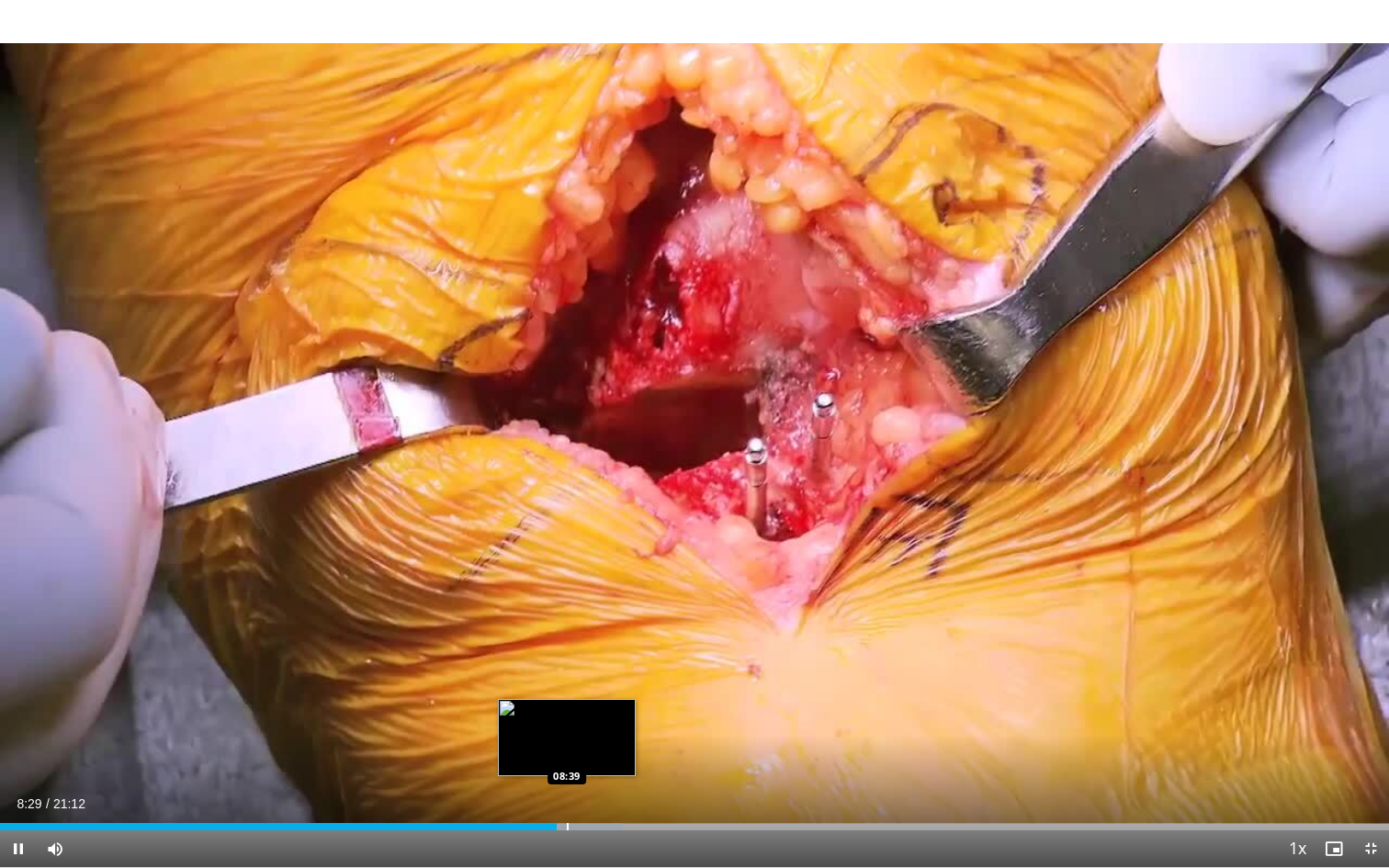 click at bounding box center [568, 827] 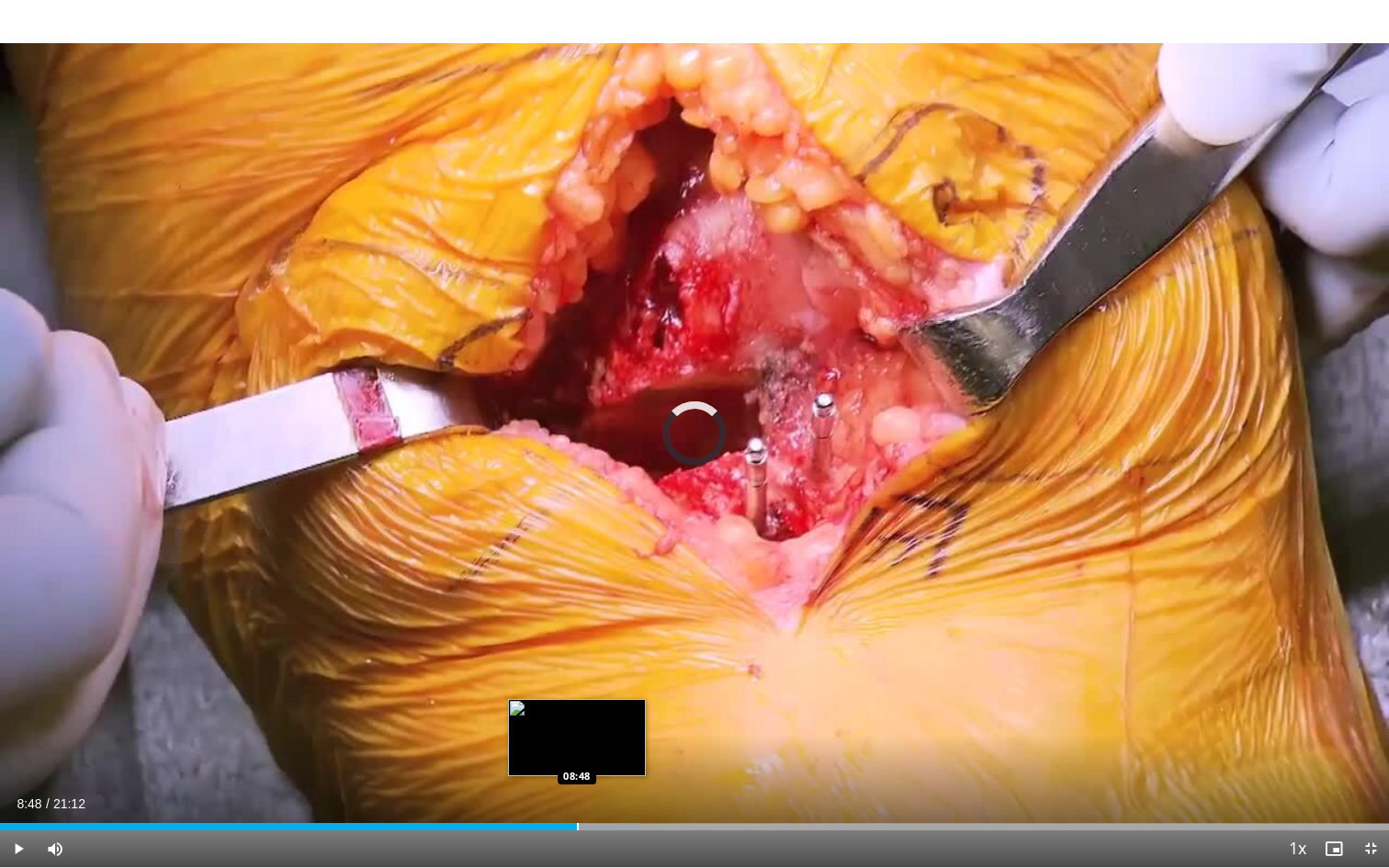 click at bounding box center [578, 827] 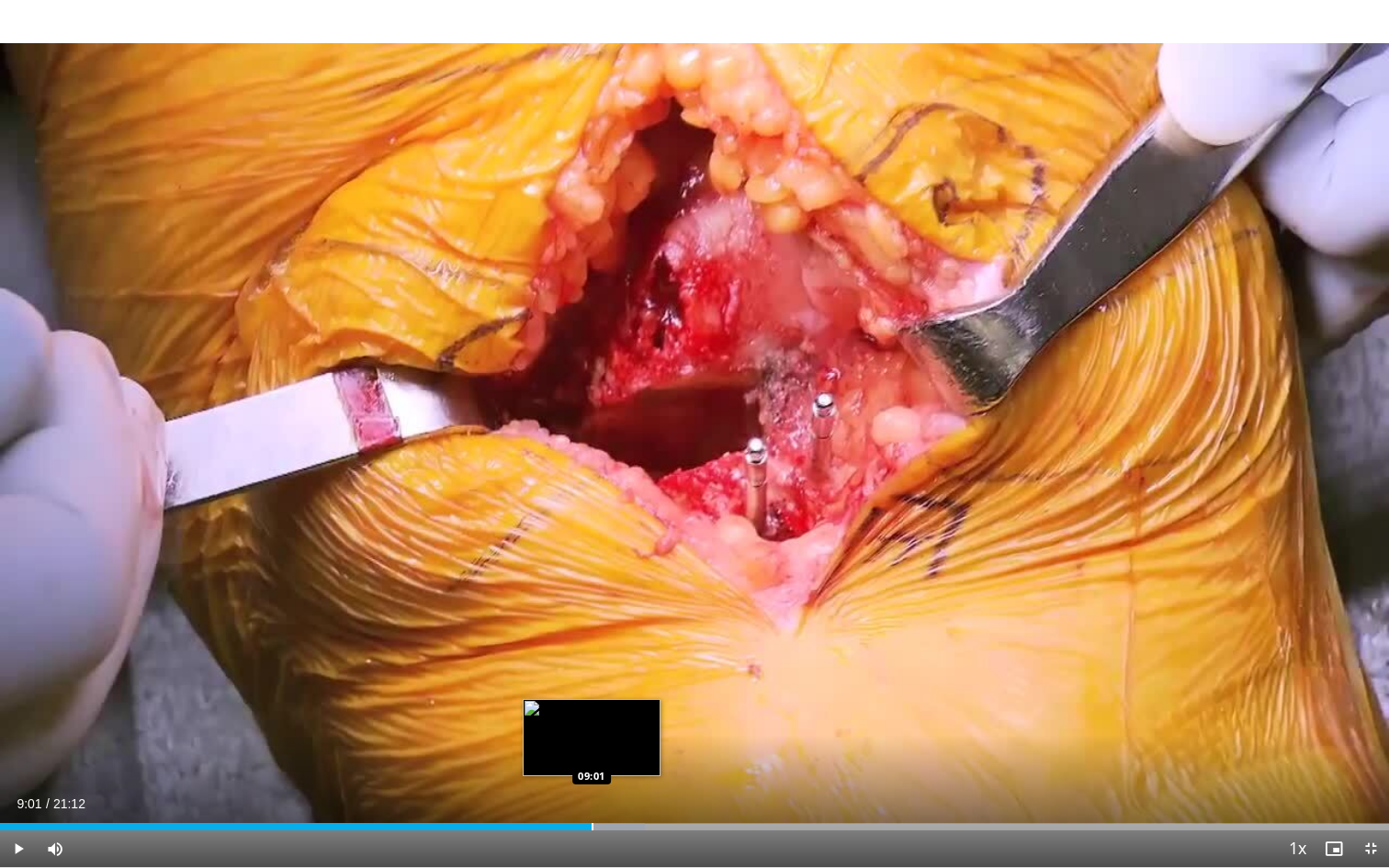 click at bounding box center (593, 827) 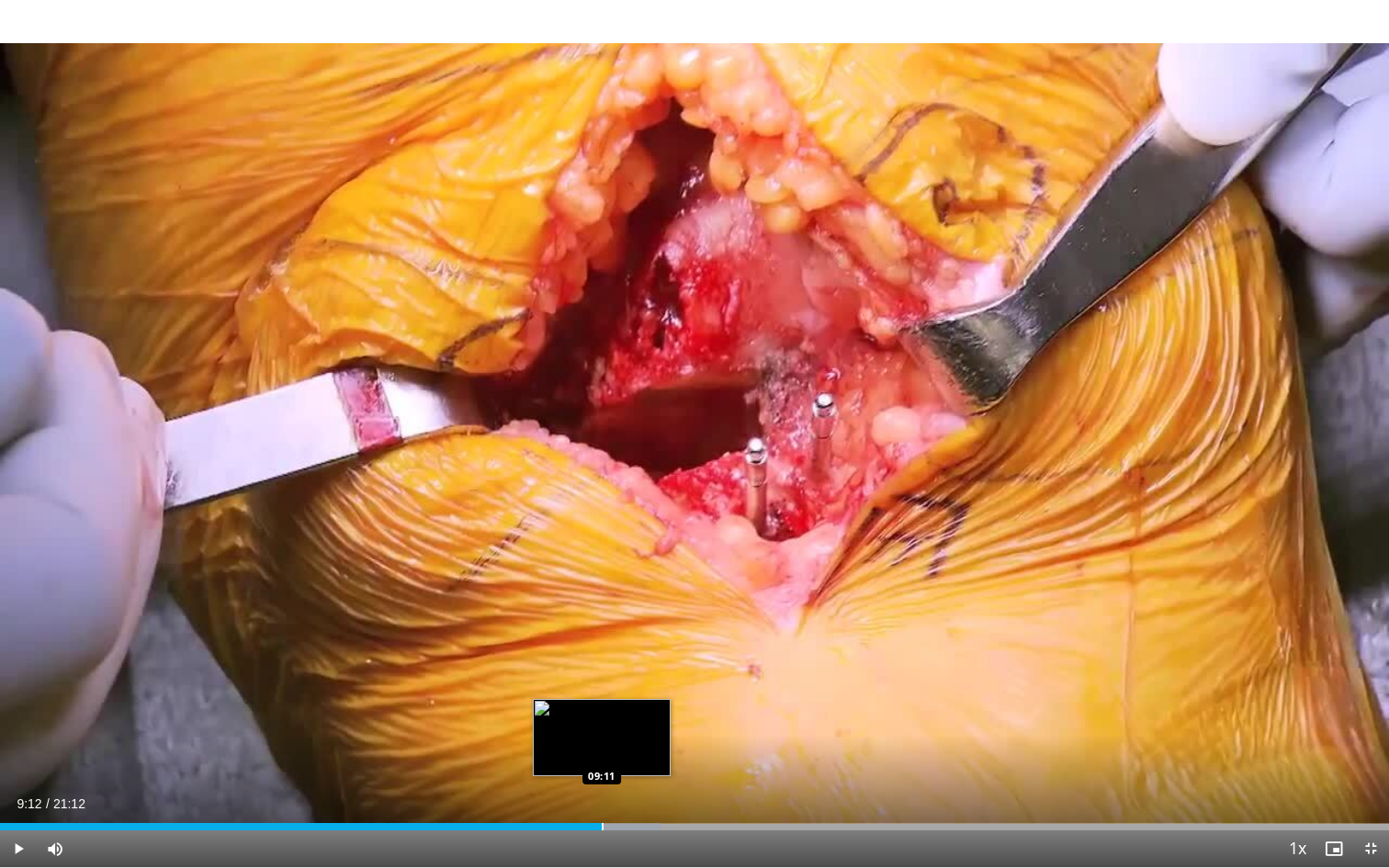 click at bounding box center [603, 827] 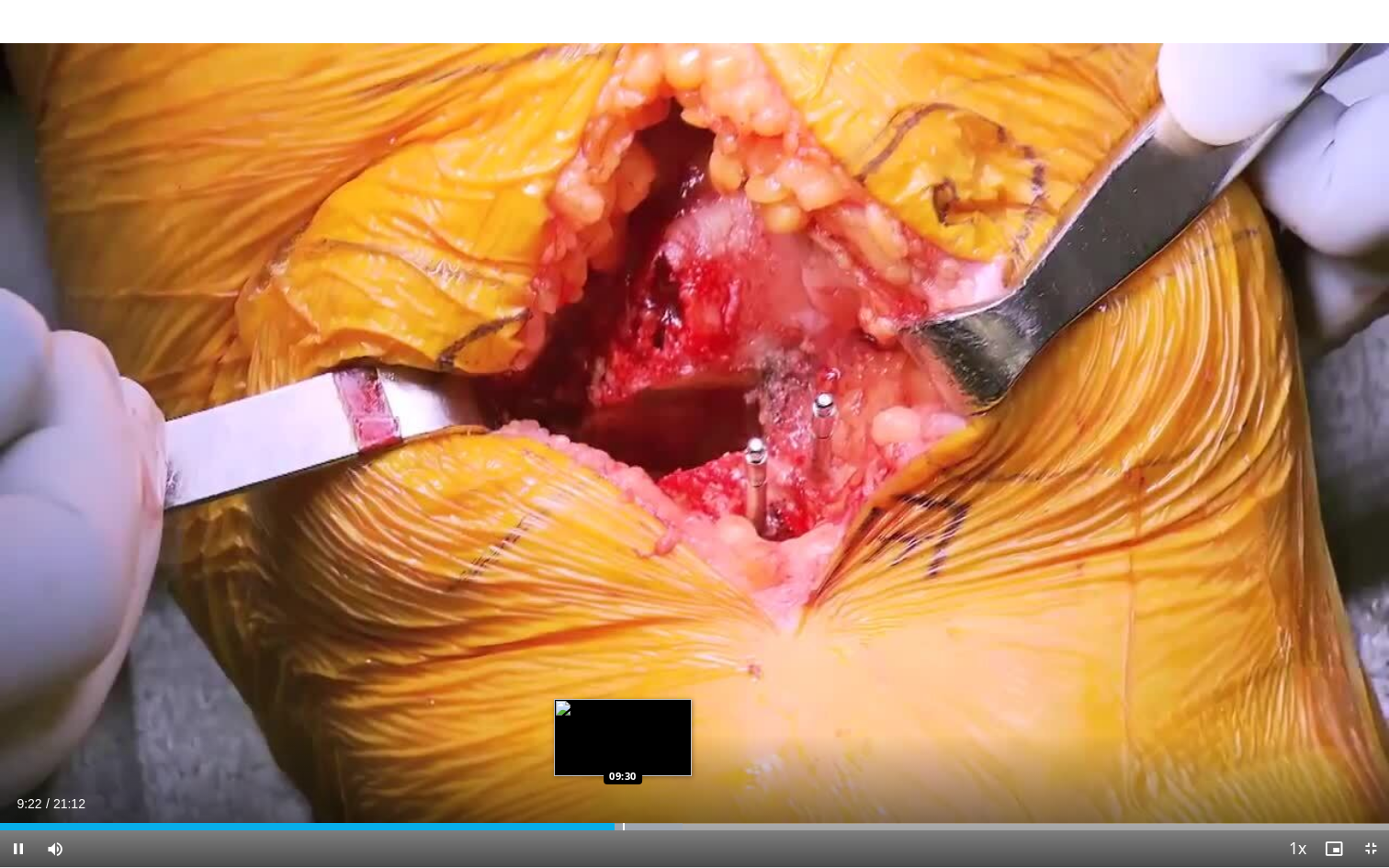 click at bounding box center (624, 827) 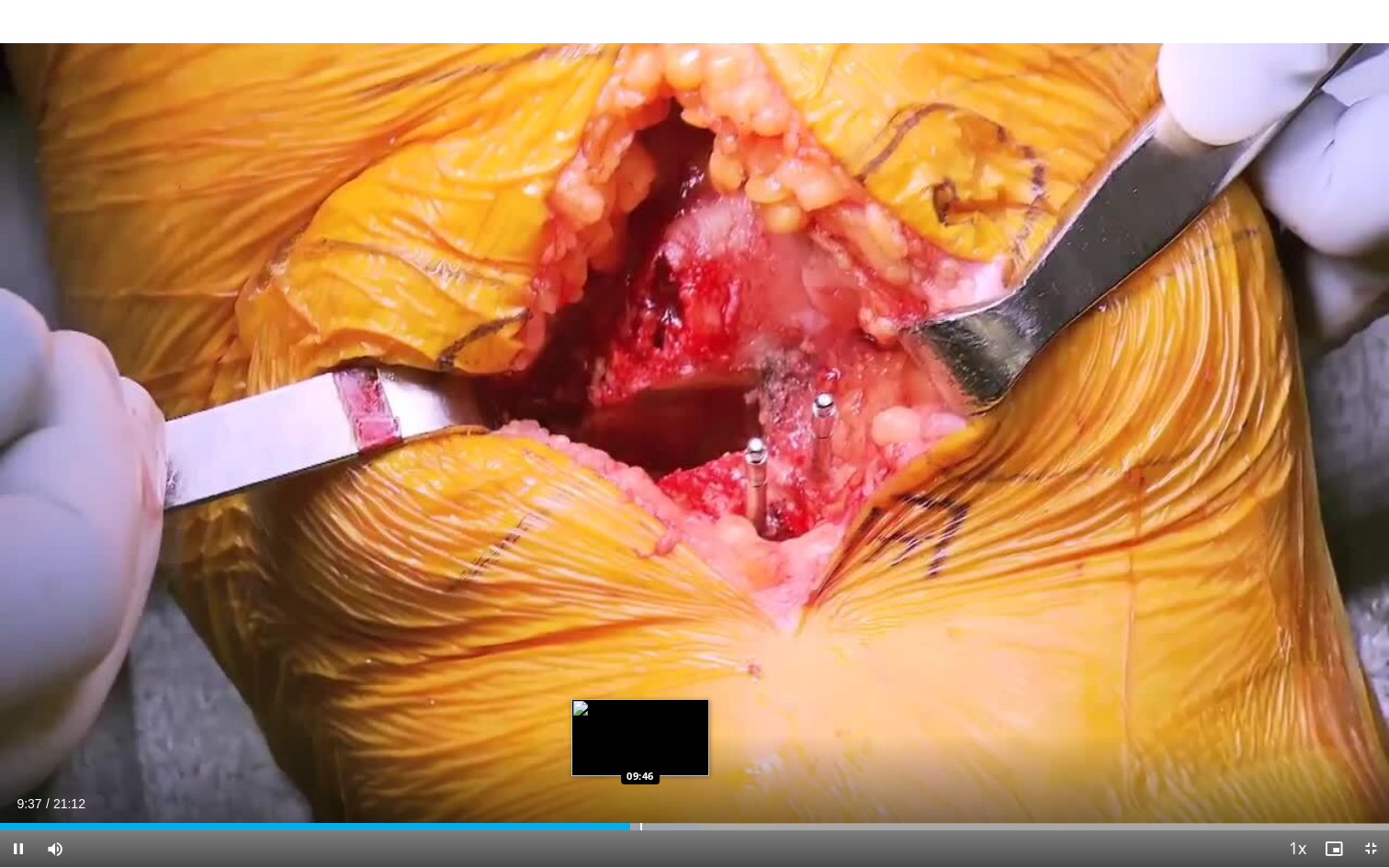 click at bounding box center [641, 827] 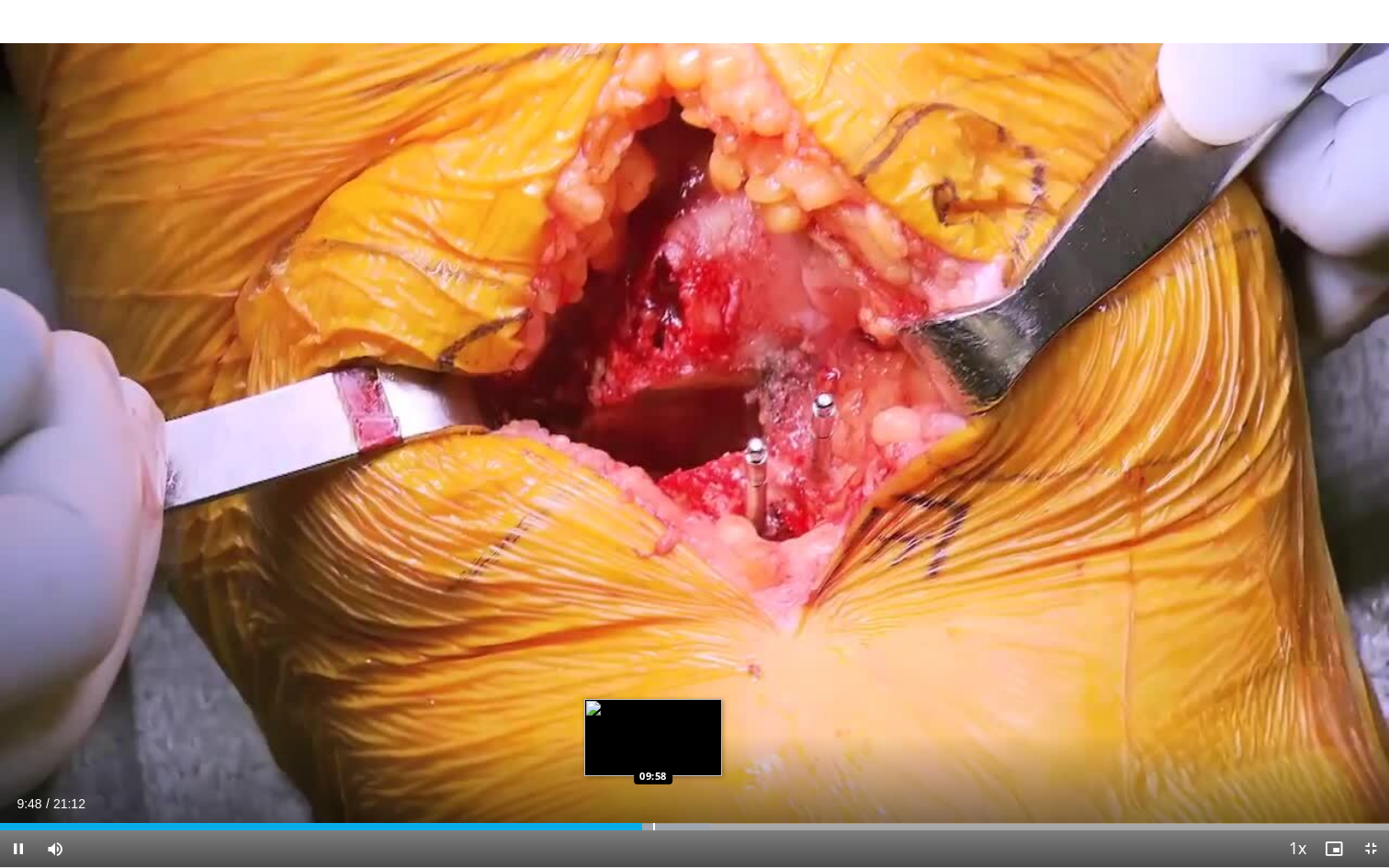 click at bounding box center (654, 827) 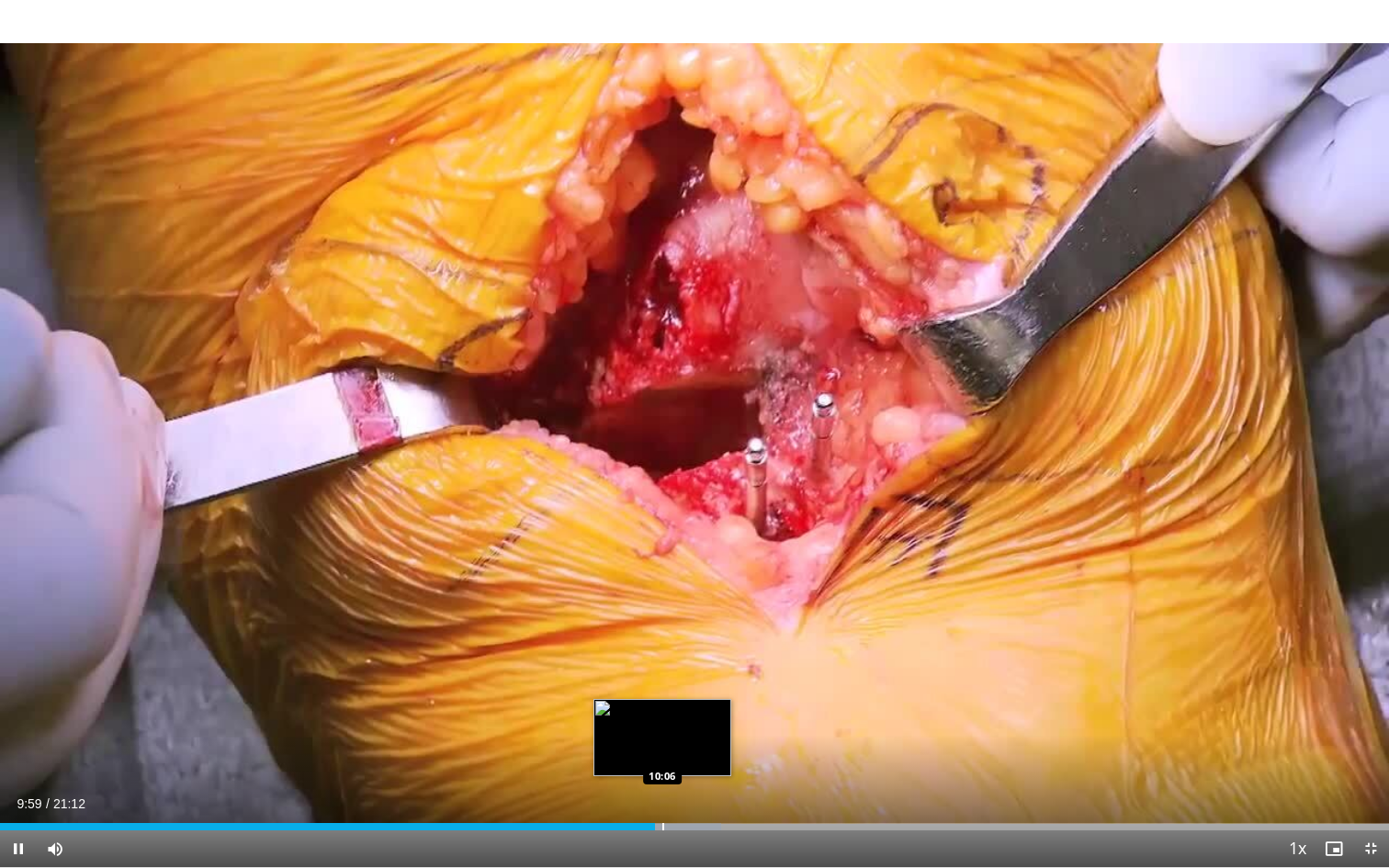 click at bounding box center (663, 827) 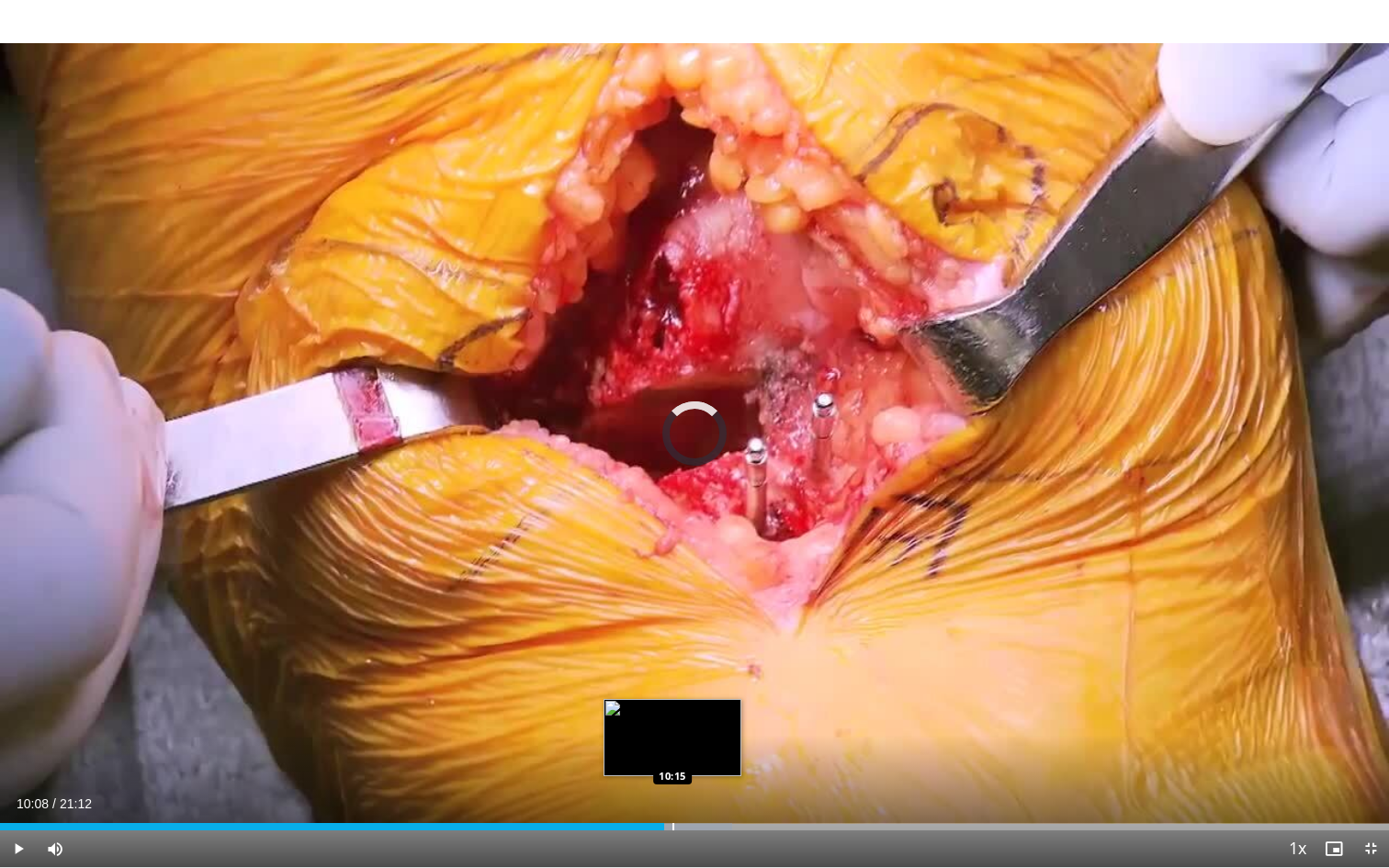 click at bounding box center [673, 827] 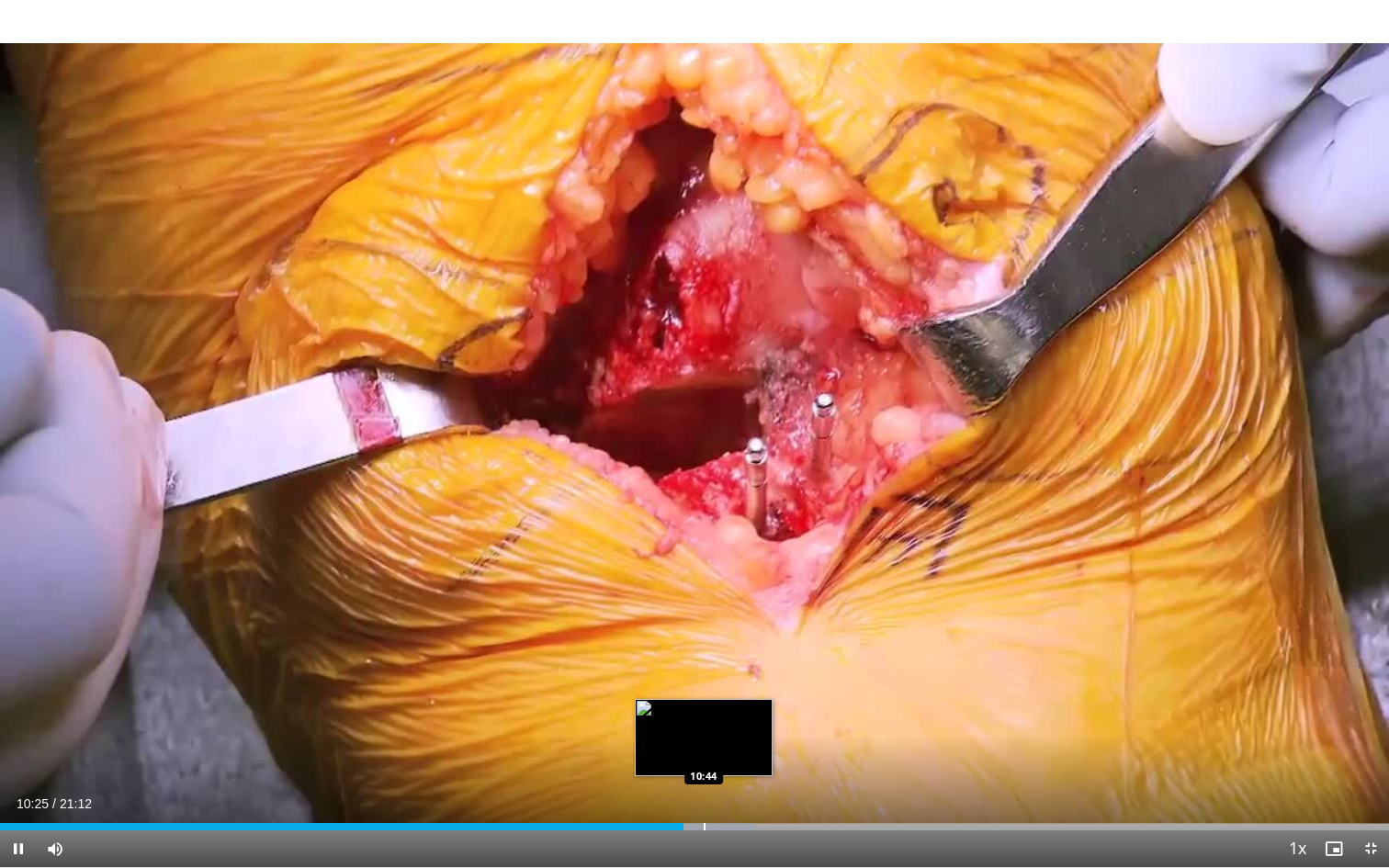 click on "Loaded :  [PERCENT]% [TIME] [TIME]" at bounding box center [694, 827] 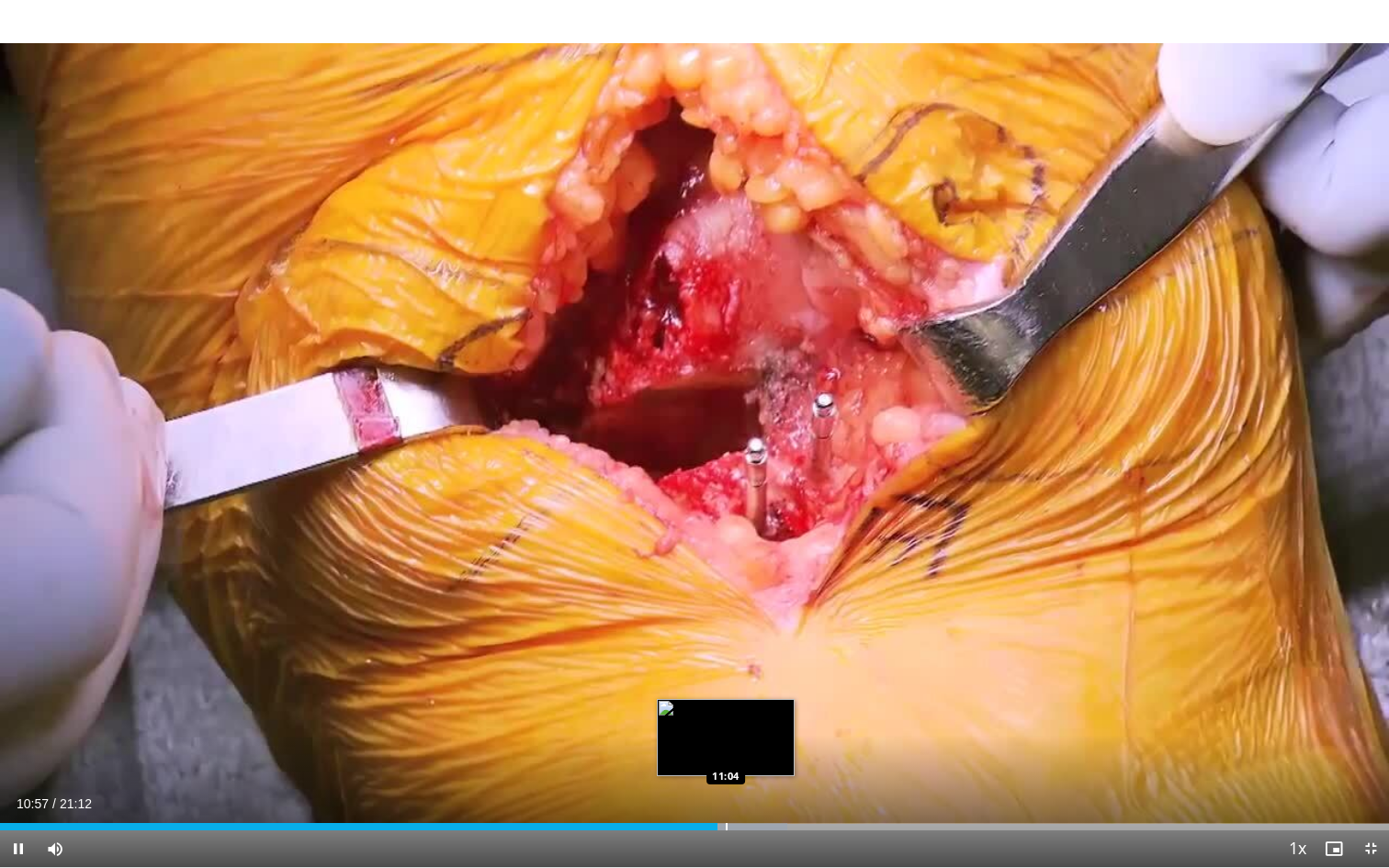 click at bounding box center (727, 827) 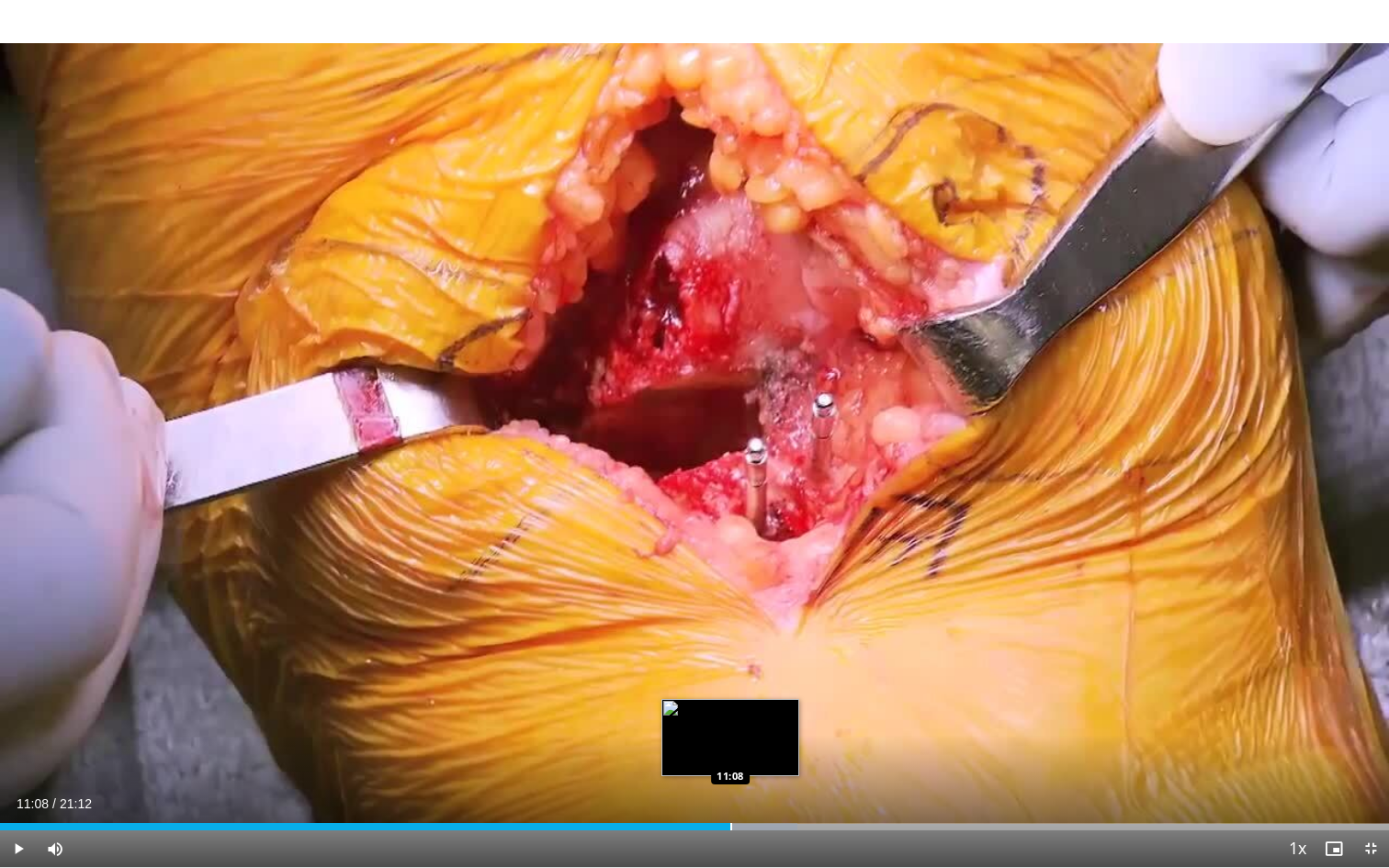 click at bounding box center (731, 827) 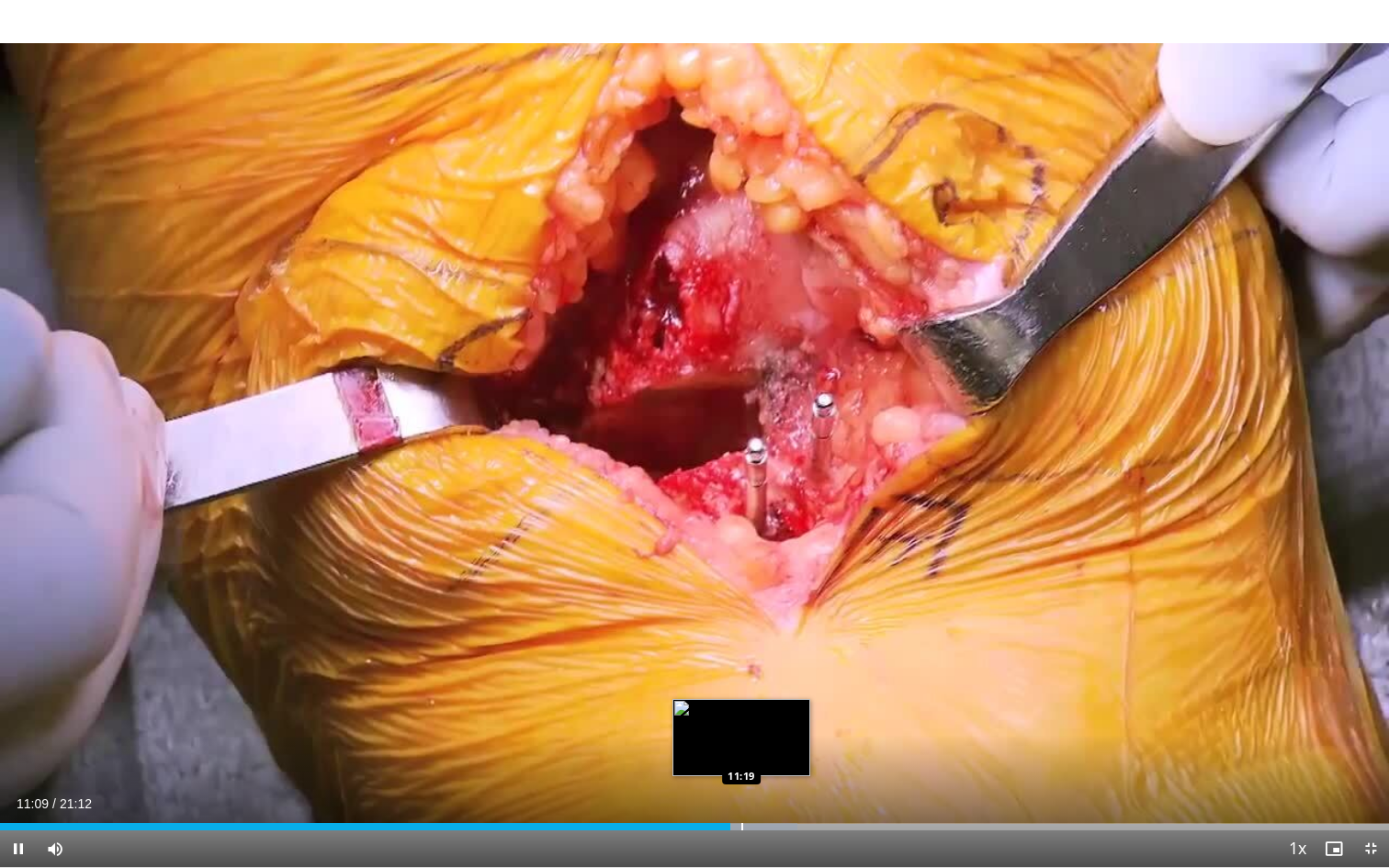 click at bounding box center [742, 827] 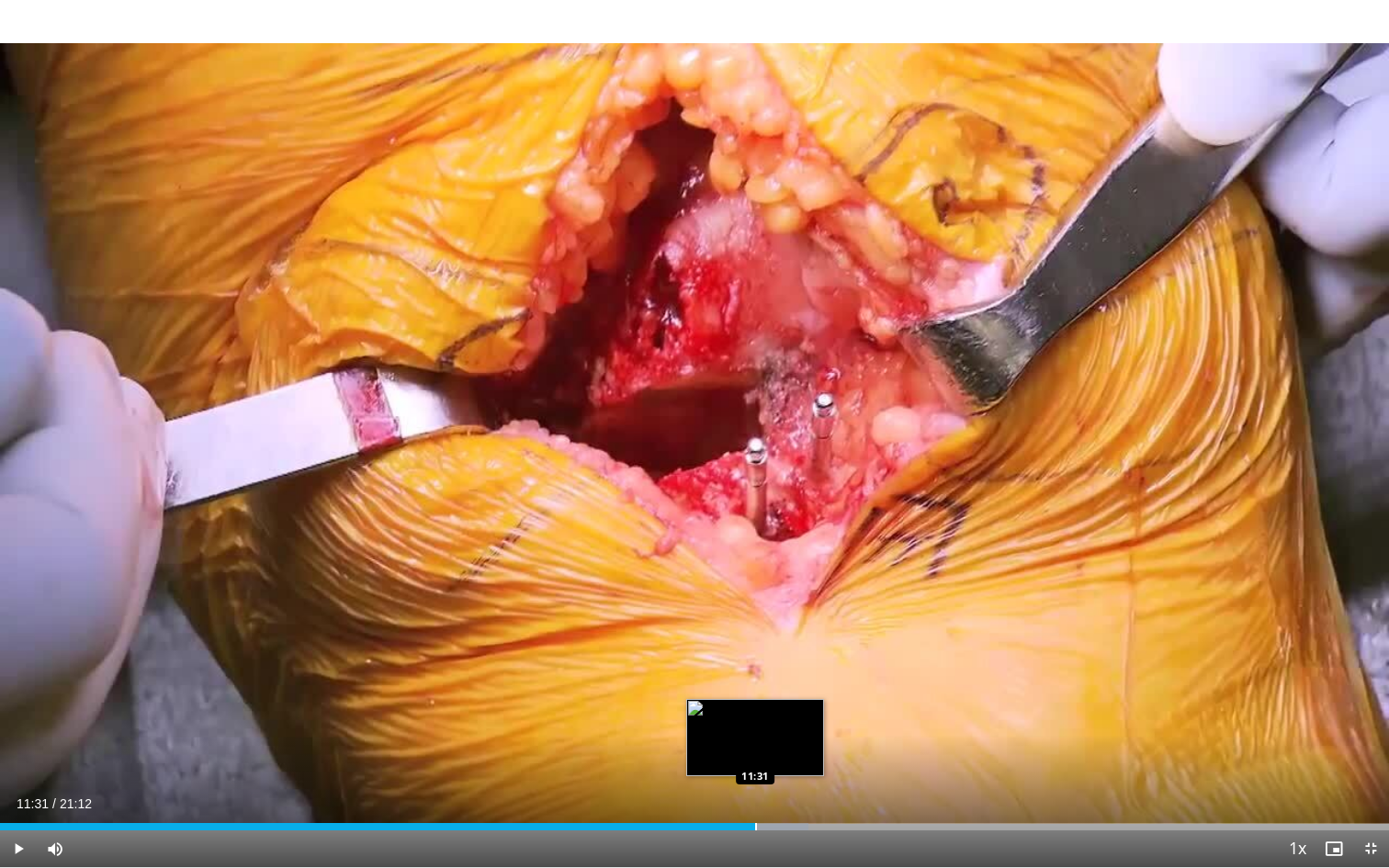 click at bounding box center [756, 827] 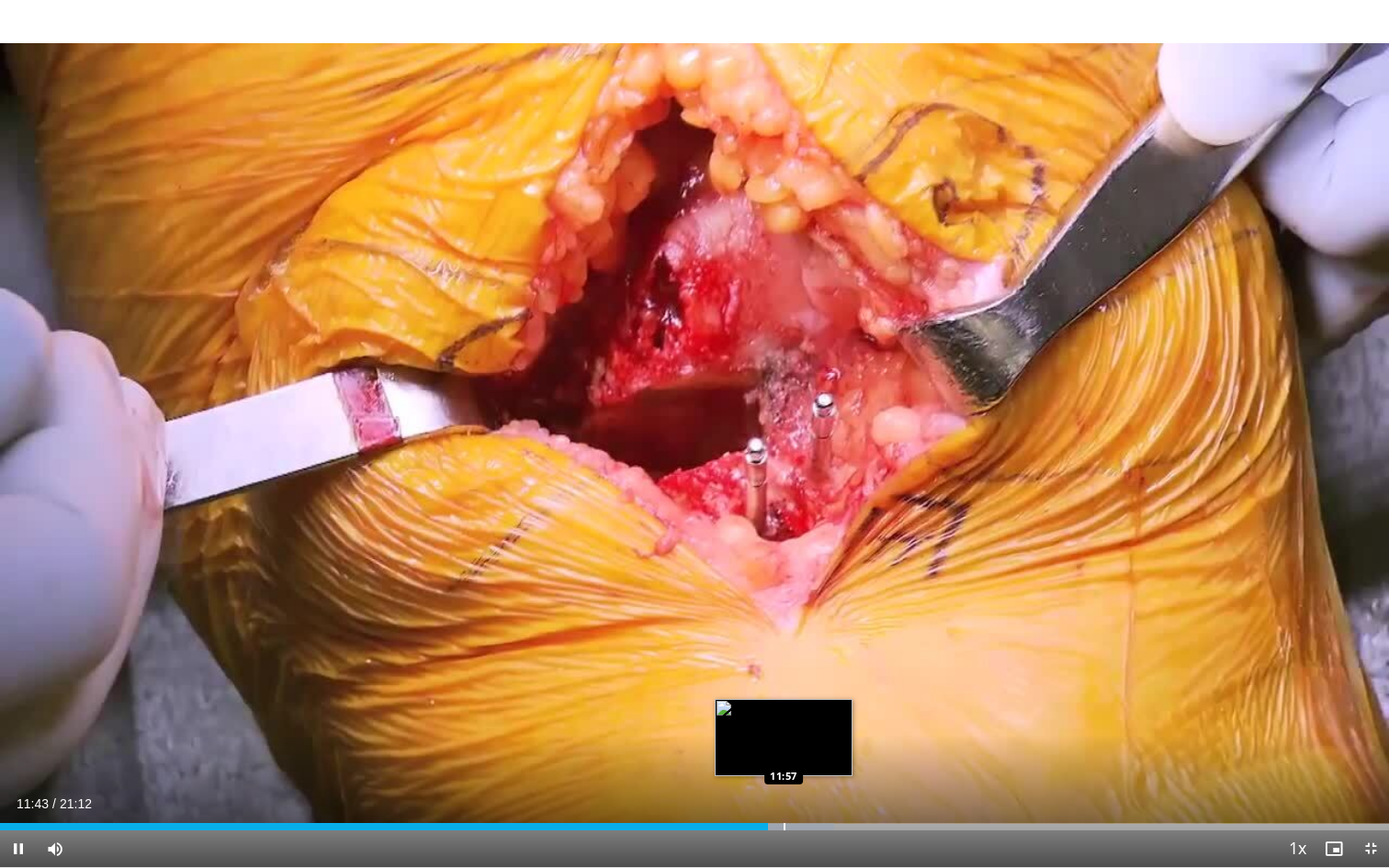 click at bounding box center (785, 827) 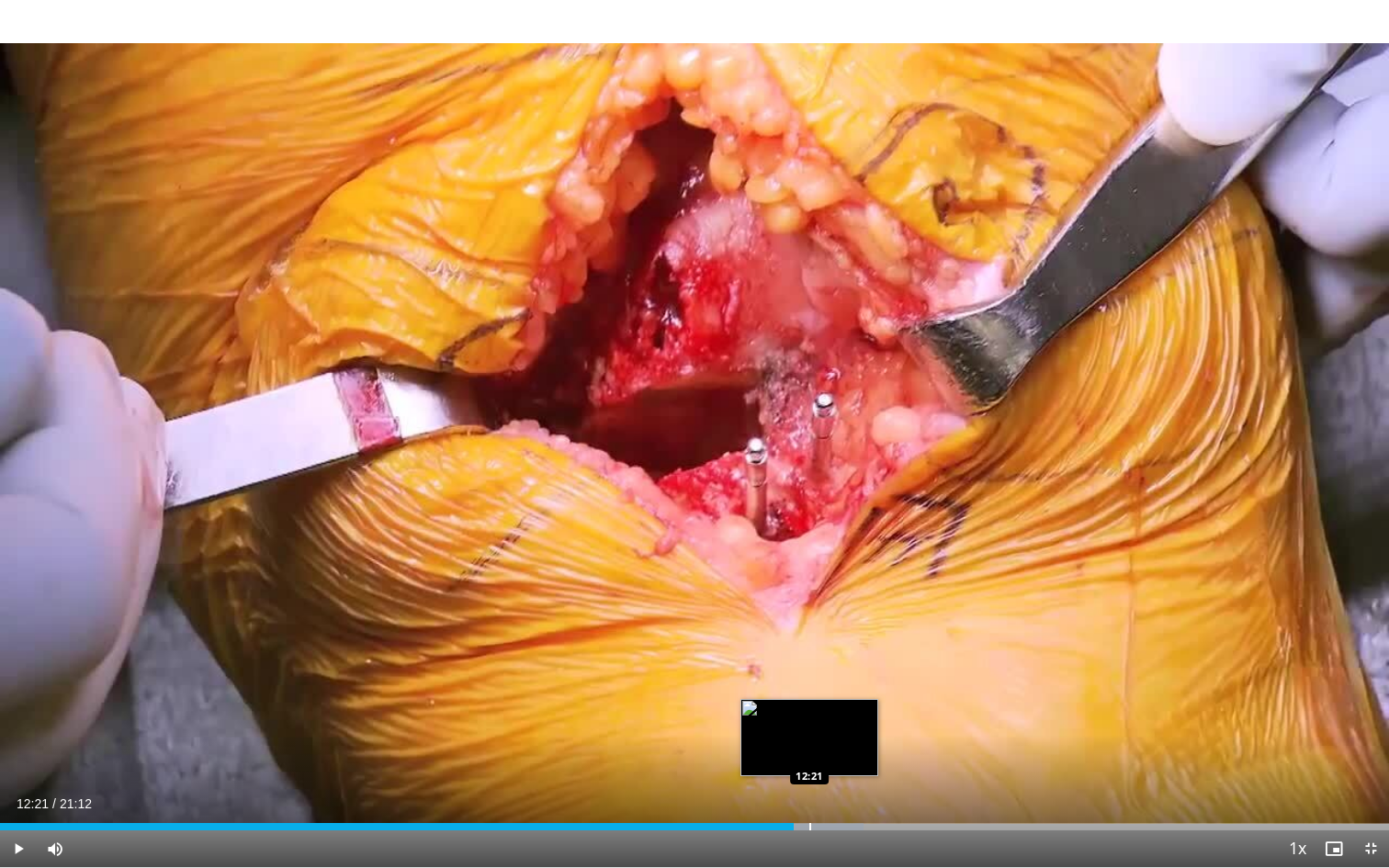 click at bounding box center (810, 827) 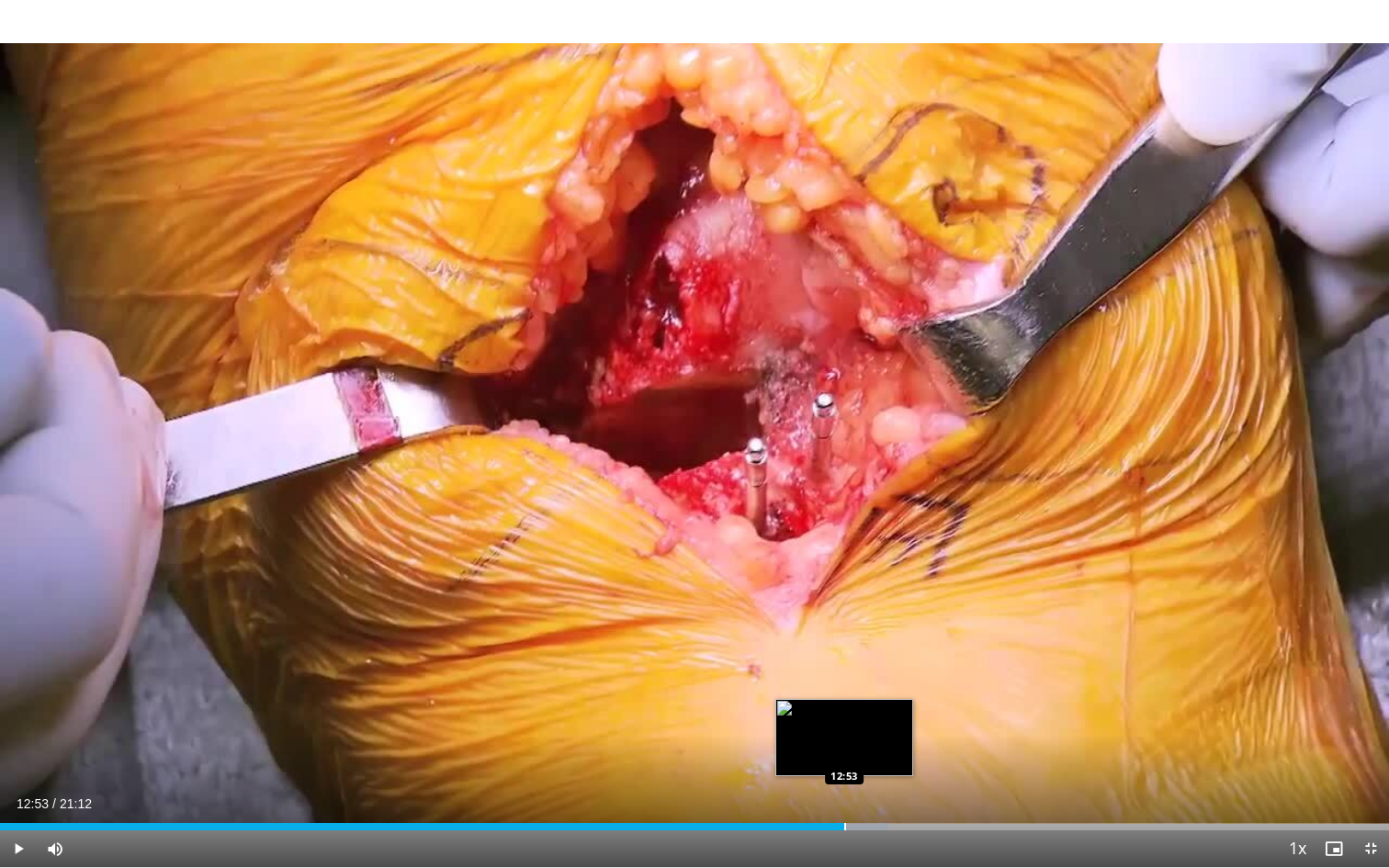 click on "Loaded :  63.93% 12:53 12:53" at bounding box center (694, 827) 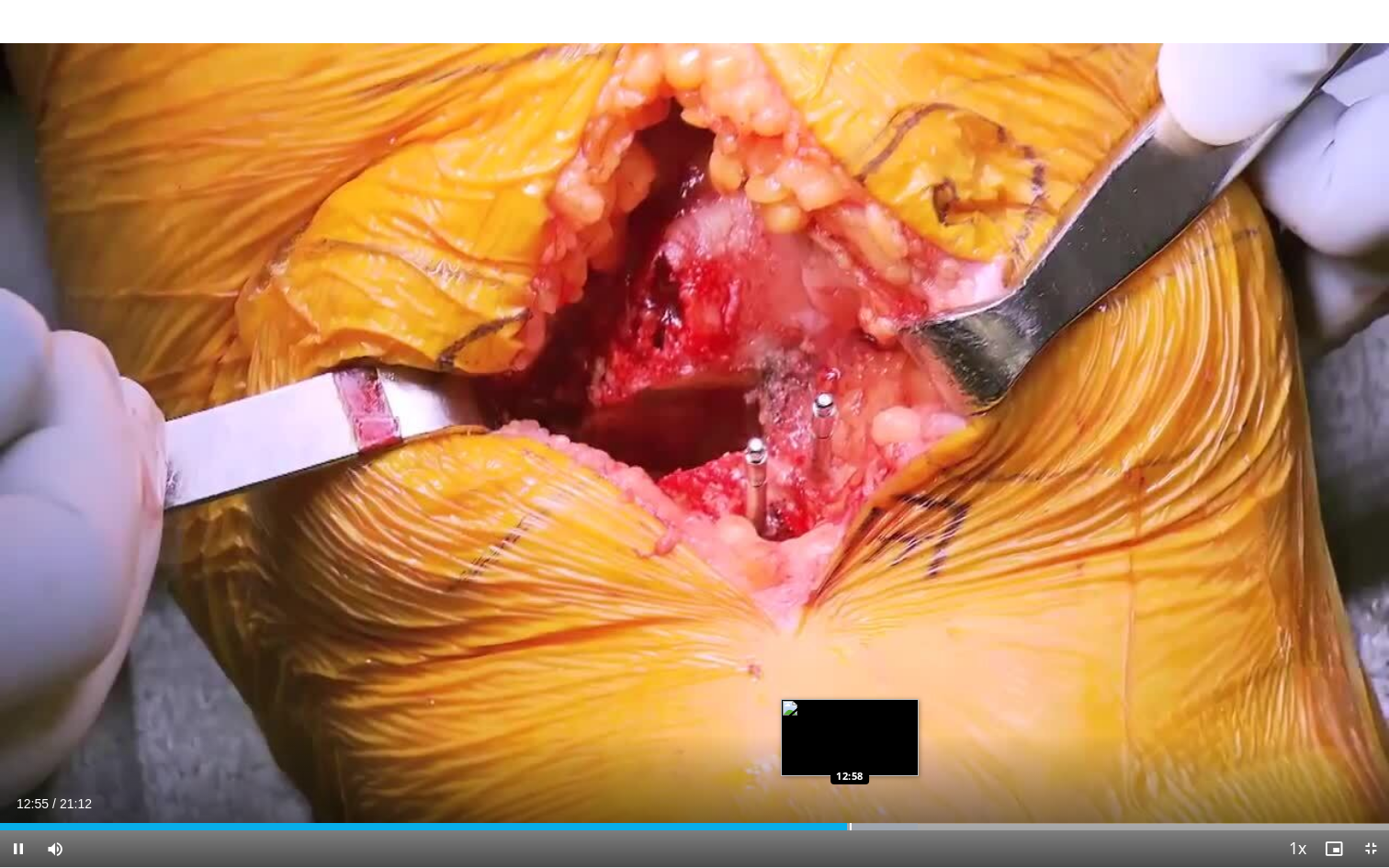 click at bounding box center [851, 827] 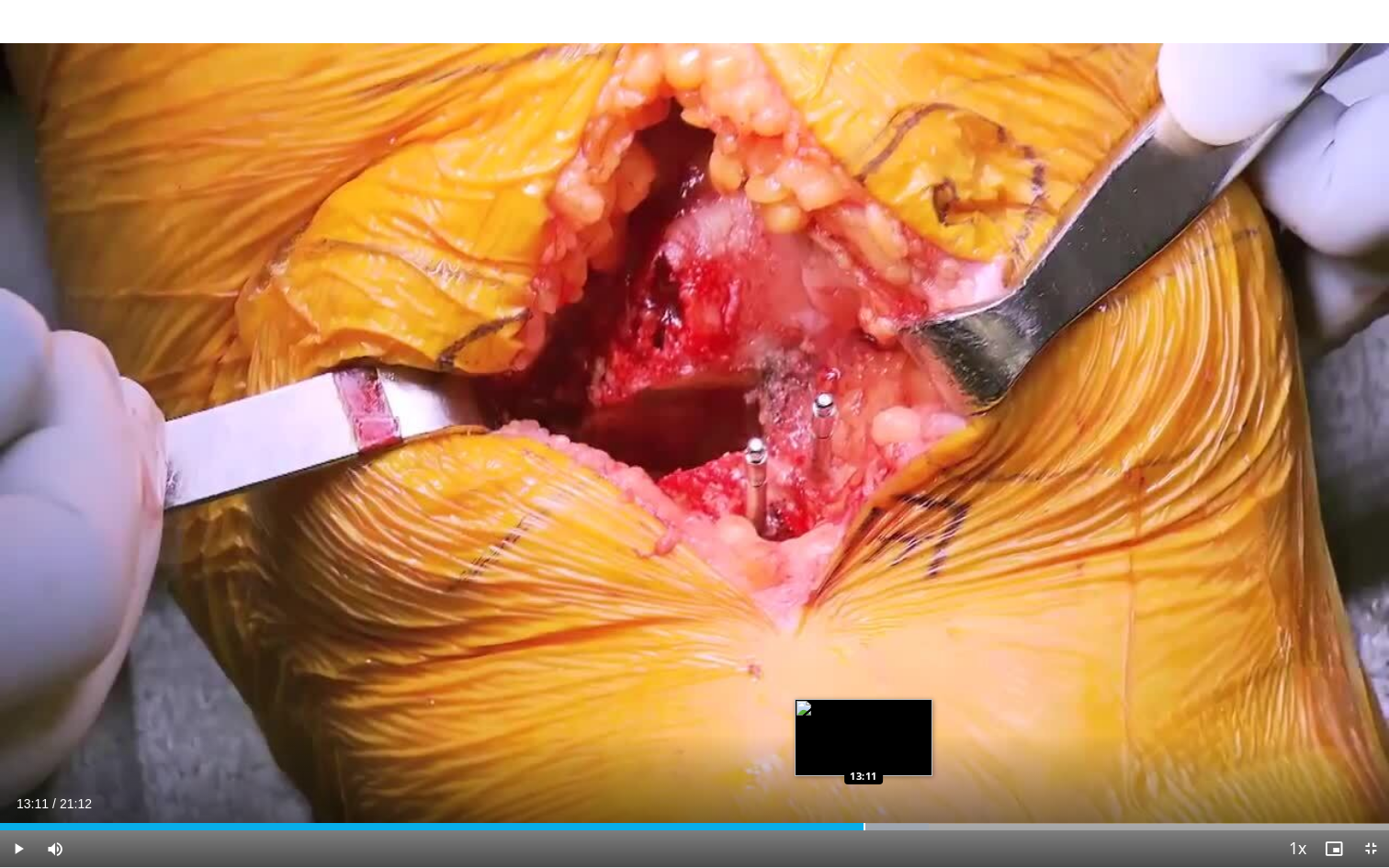 click at bounding box center [864, 827] 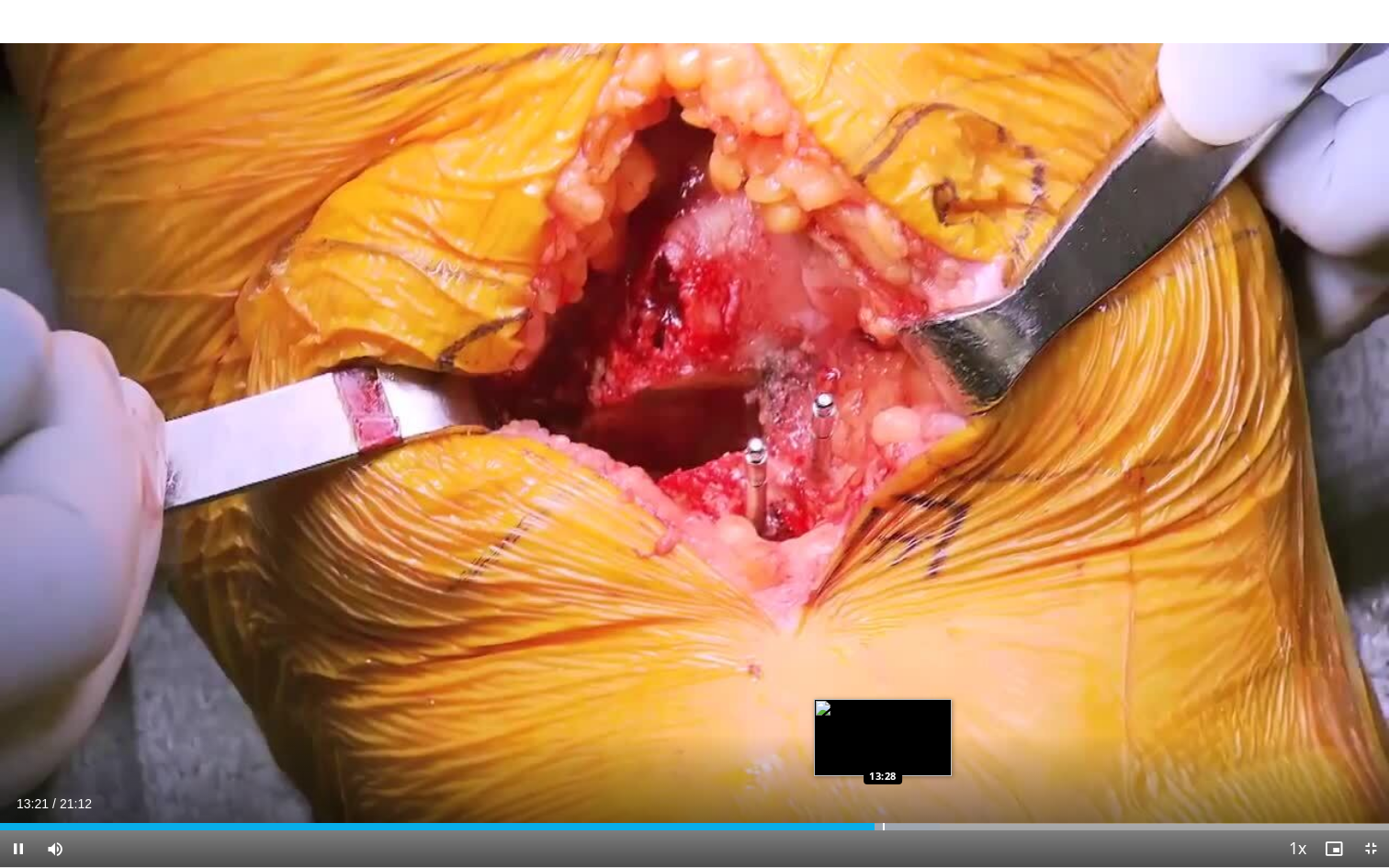 click at bounding box center [884, 827] 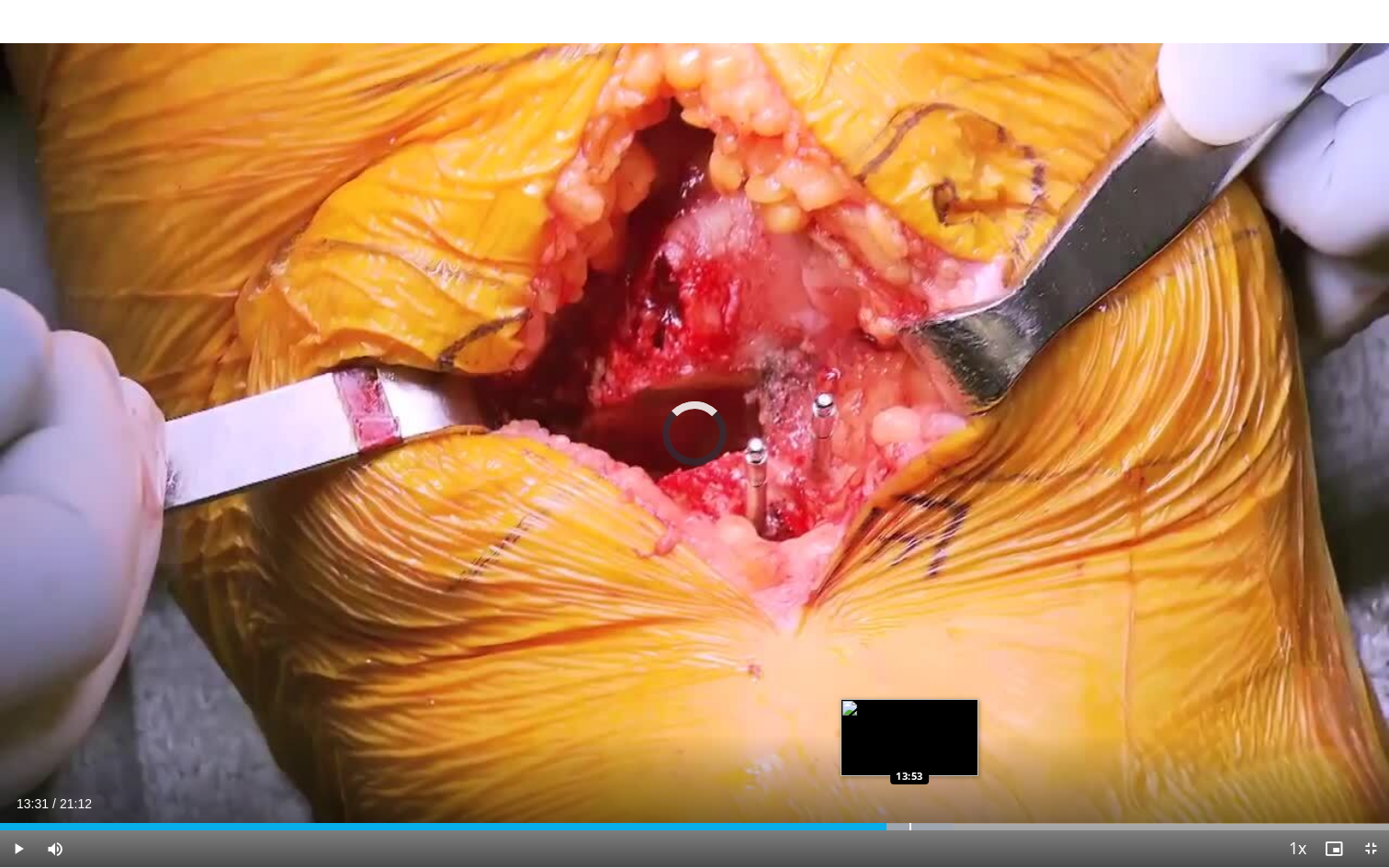 click at bounding box center (910, 827) 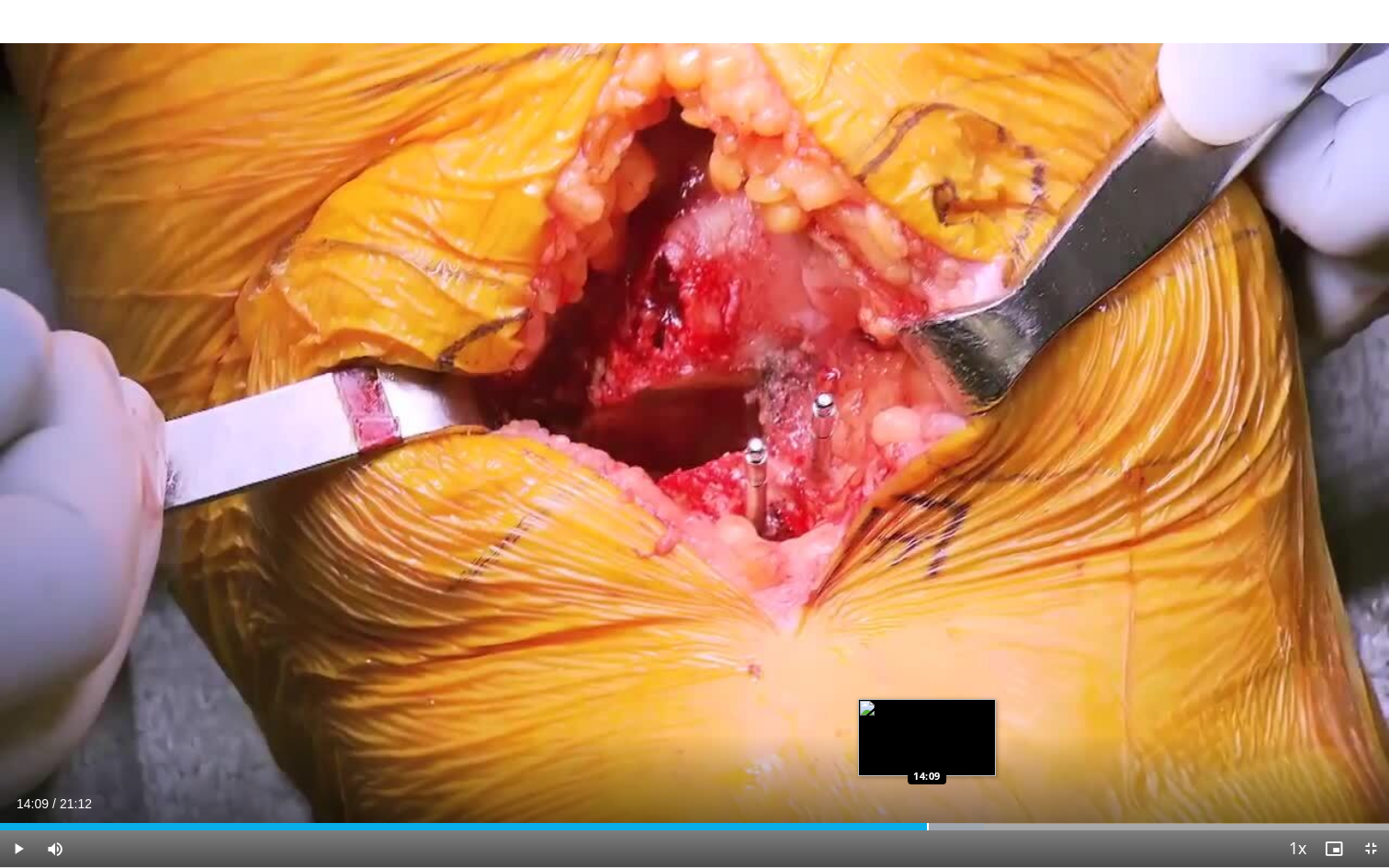 click at bounding box center [928, 827] 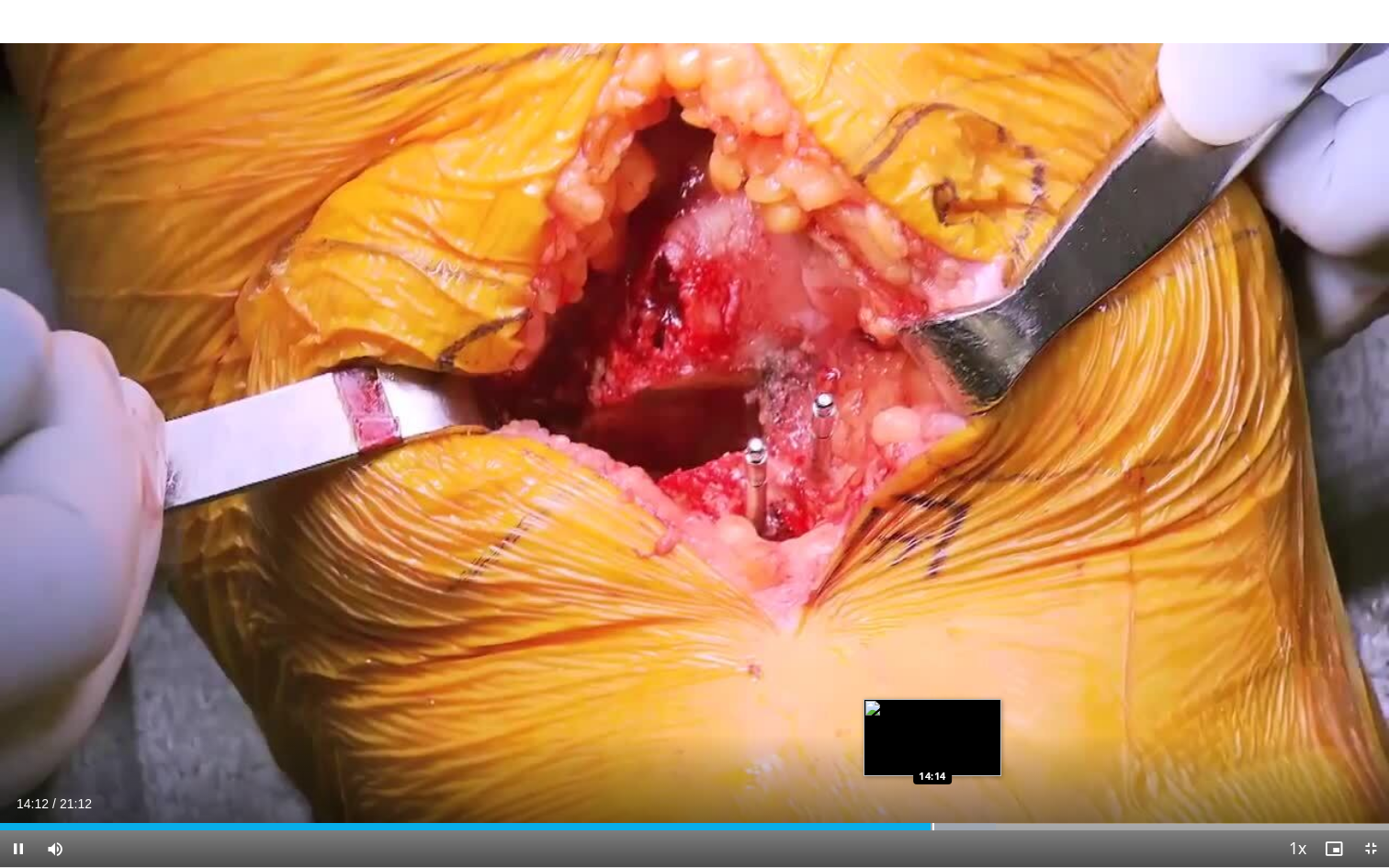 click at bounding box center [933, 827] 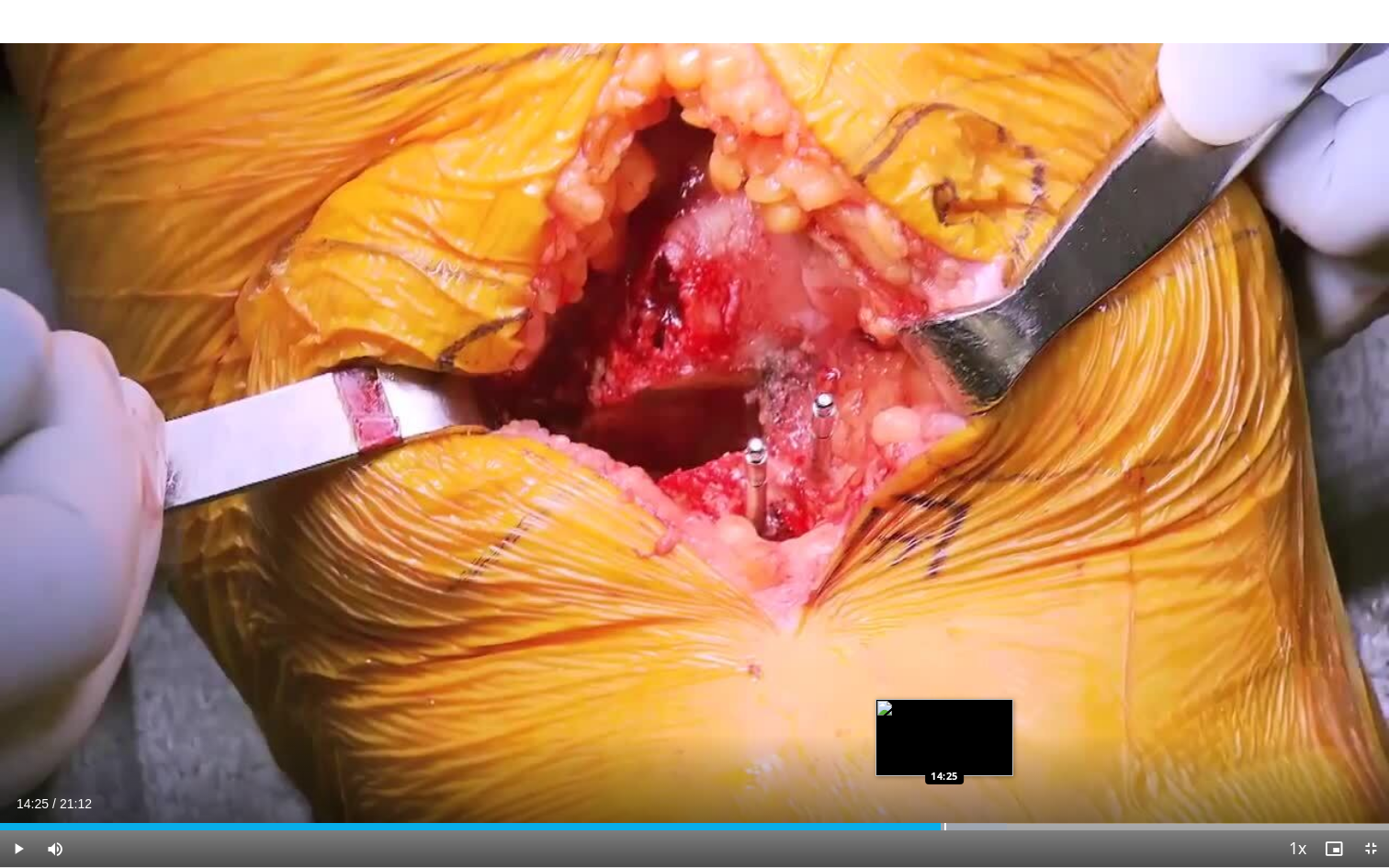 click at bounding box center (945, 827) 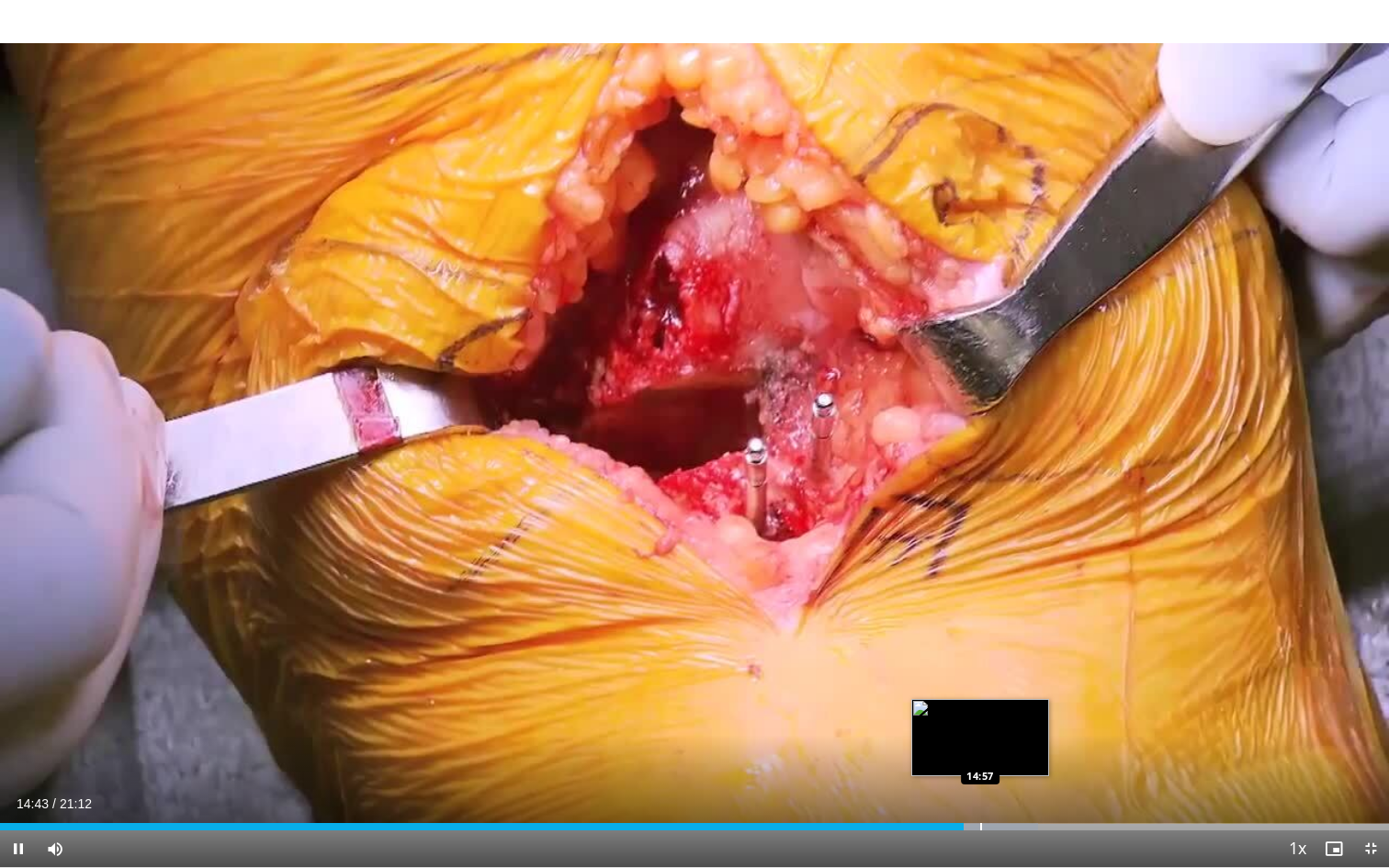 click at bounding box center [981, 827] 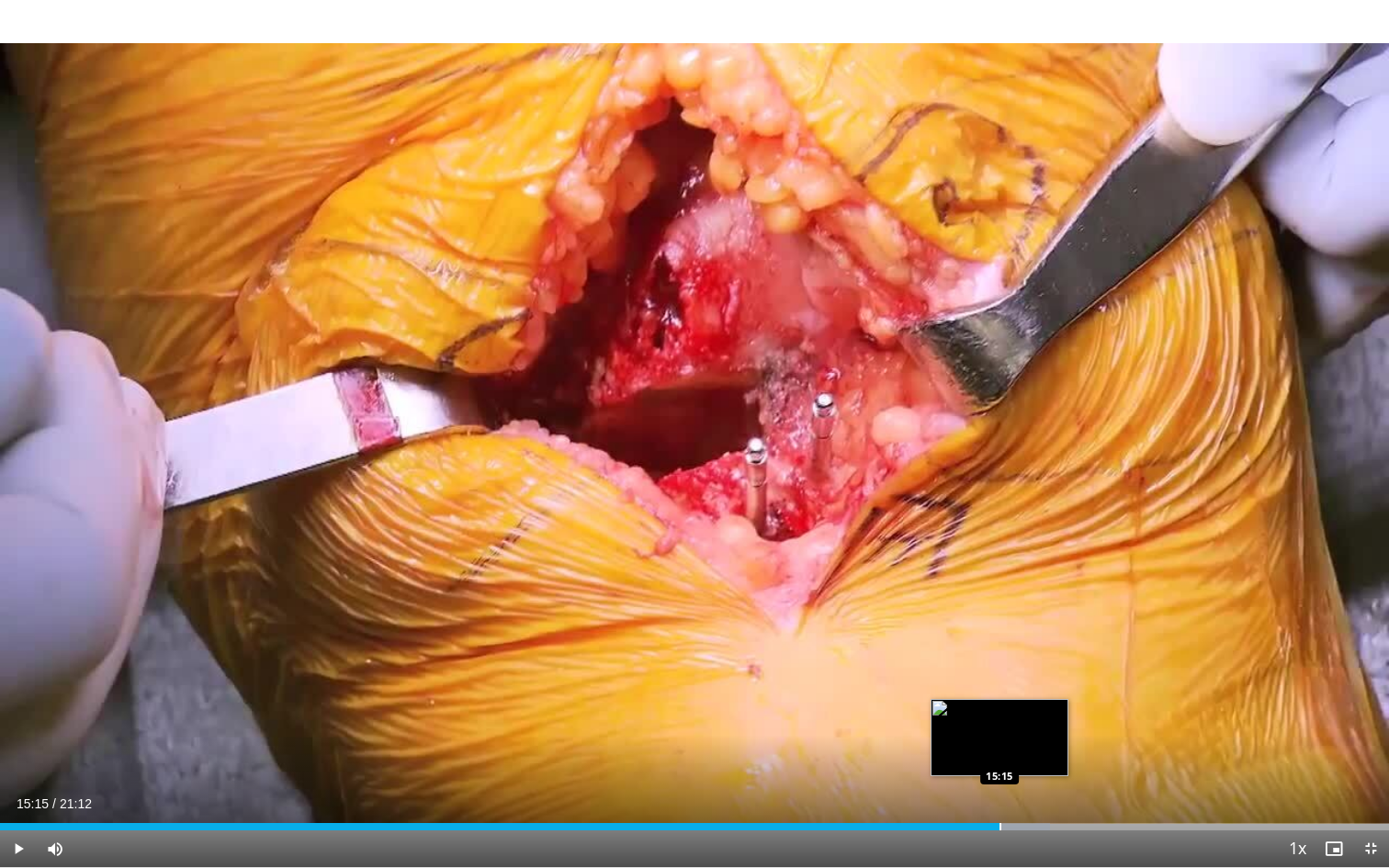 click at bounding box center (1000, 827) 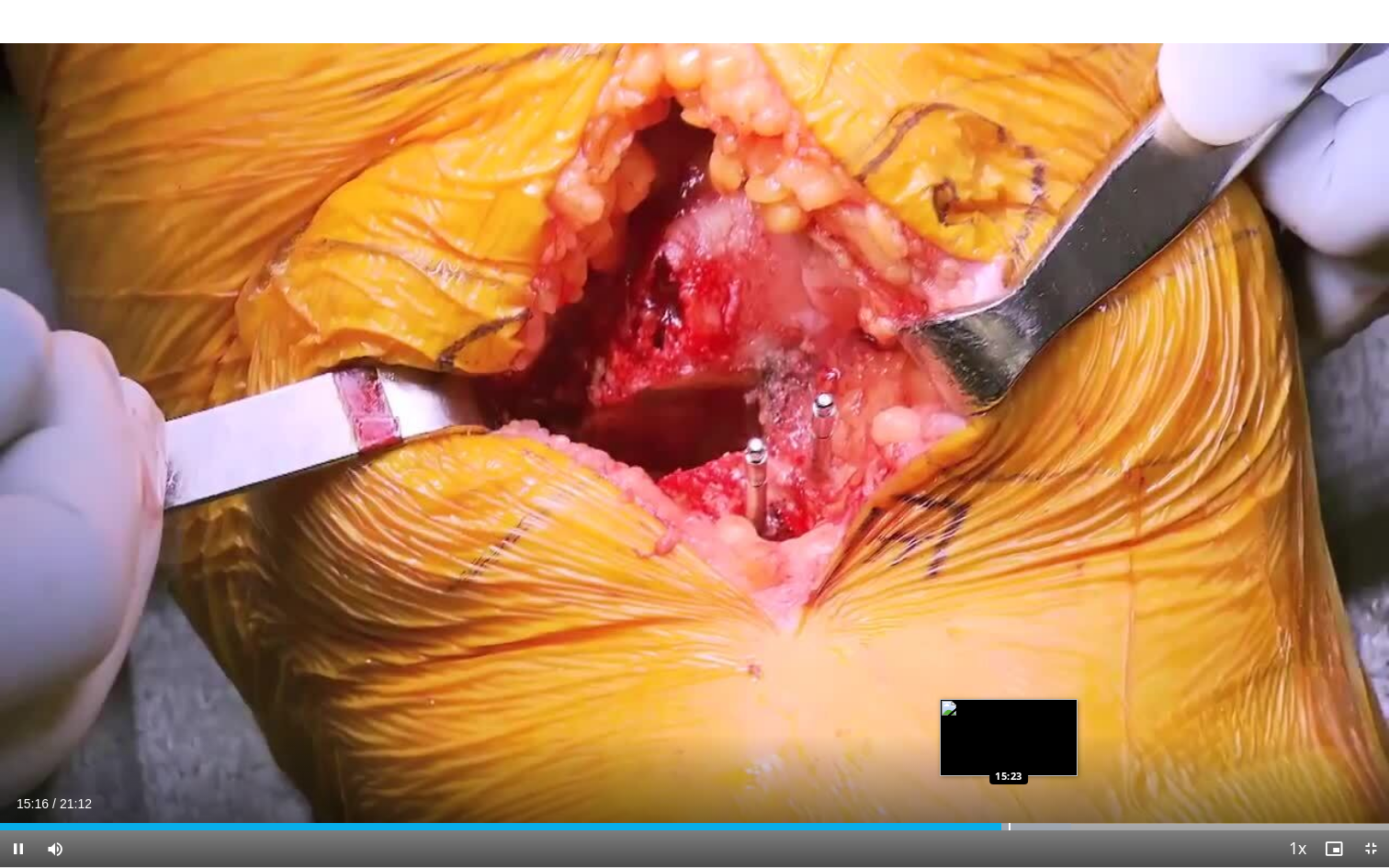 click at bounding box center (1010, 827) 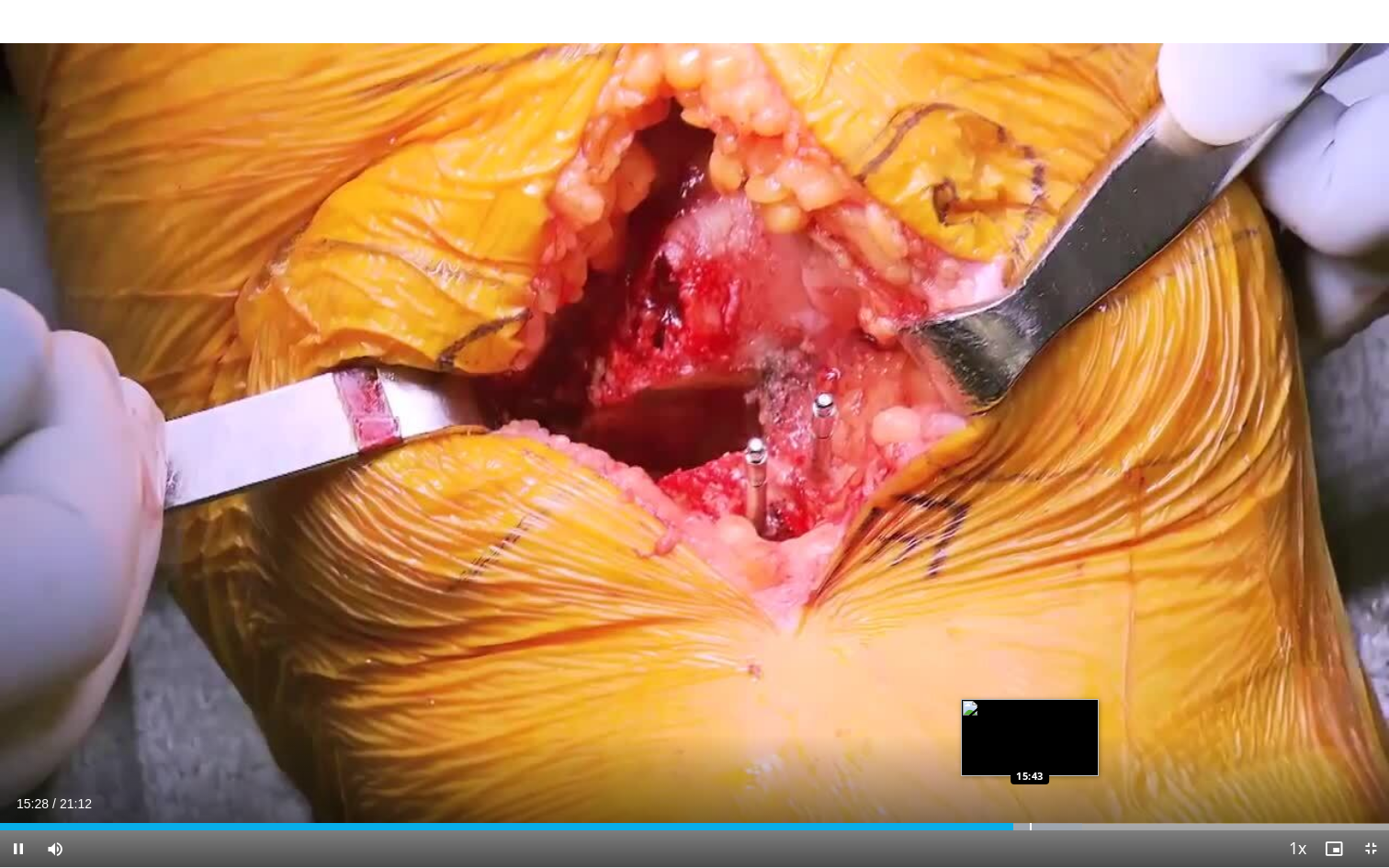 click at bounding box center [1031, 827] 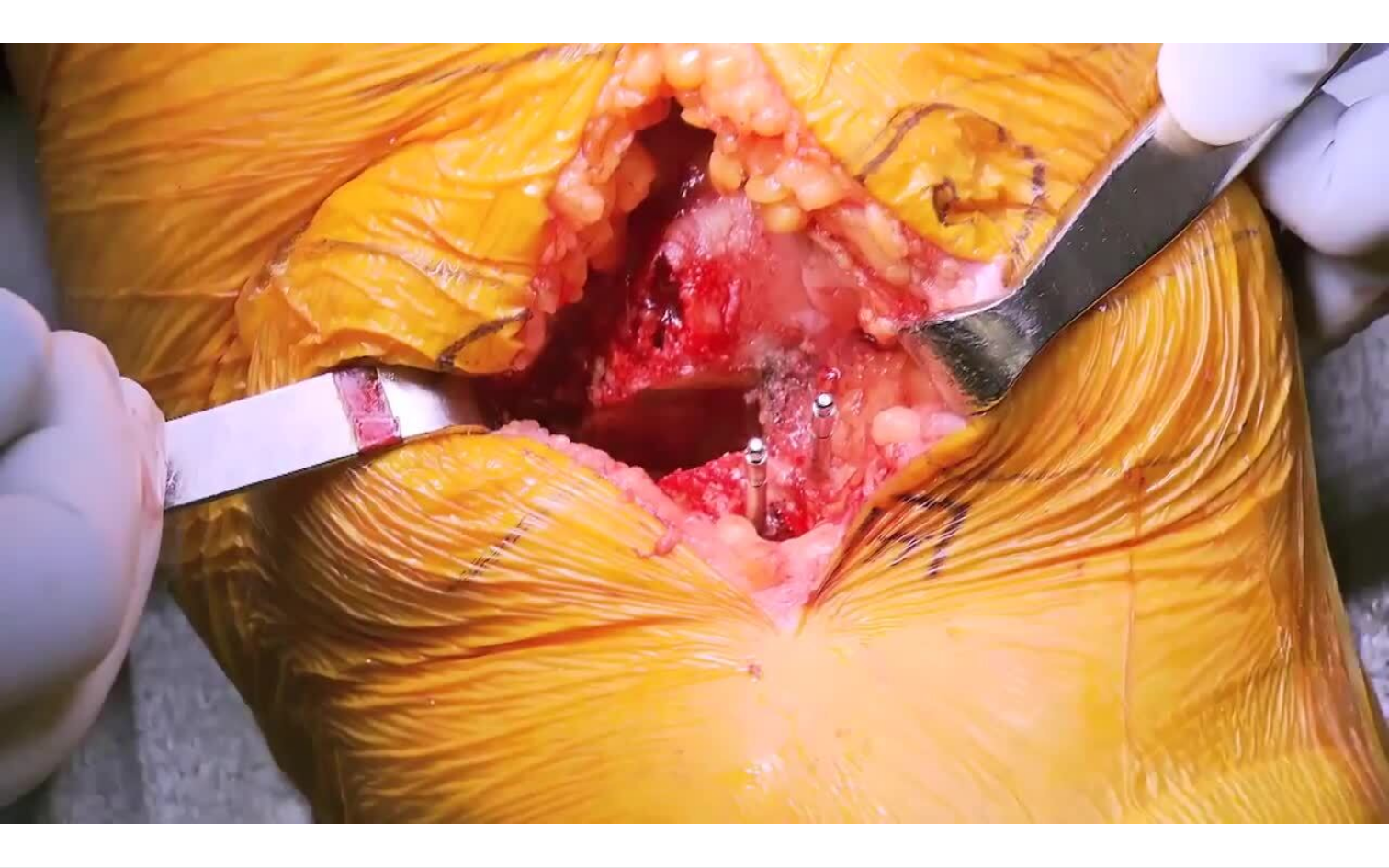 click on "**********" at bounding box center [694, 434] 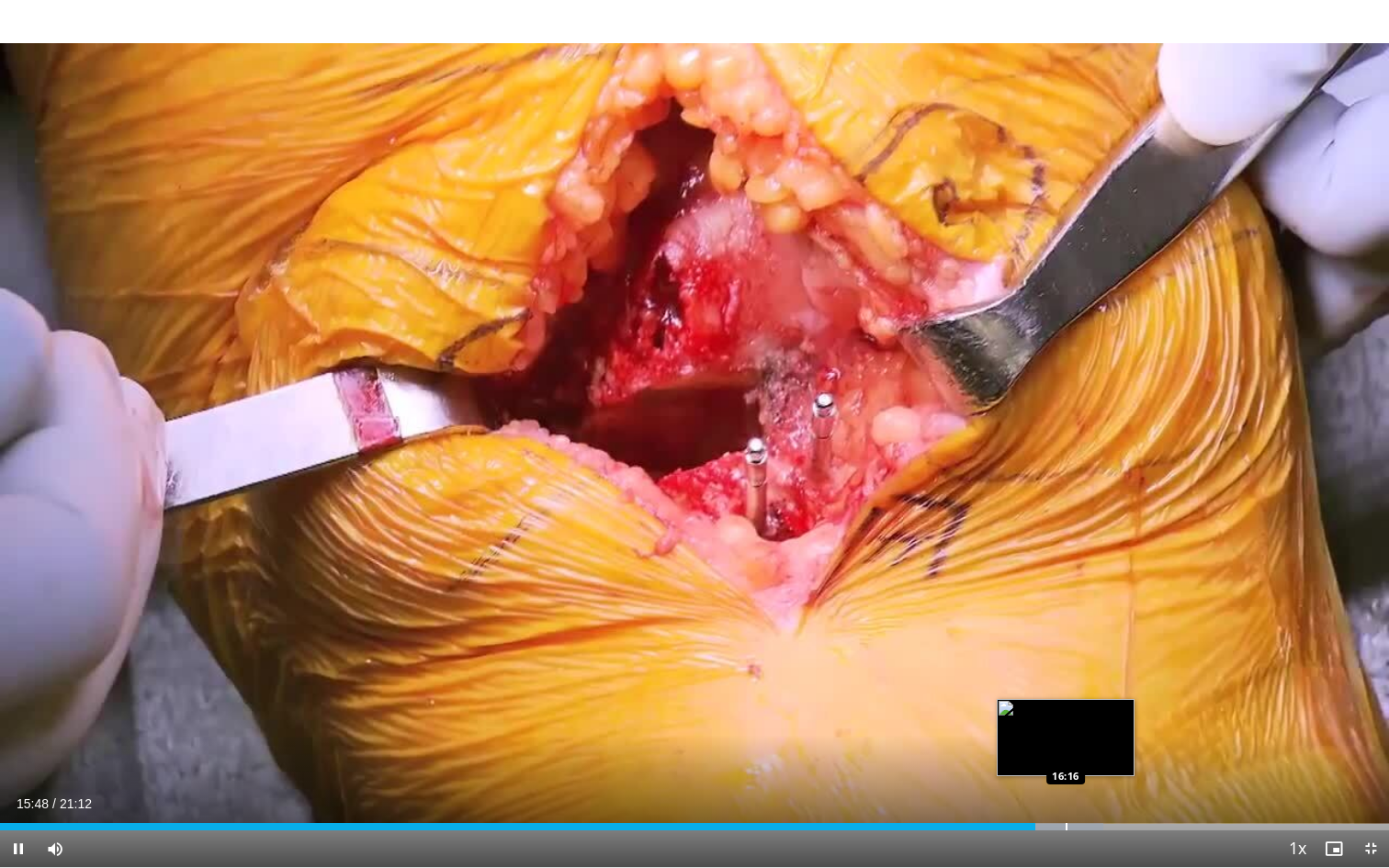 click on "Loaded :  [PERCENT]% [TIME] [TIME]" at bounding box center [694, 821] 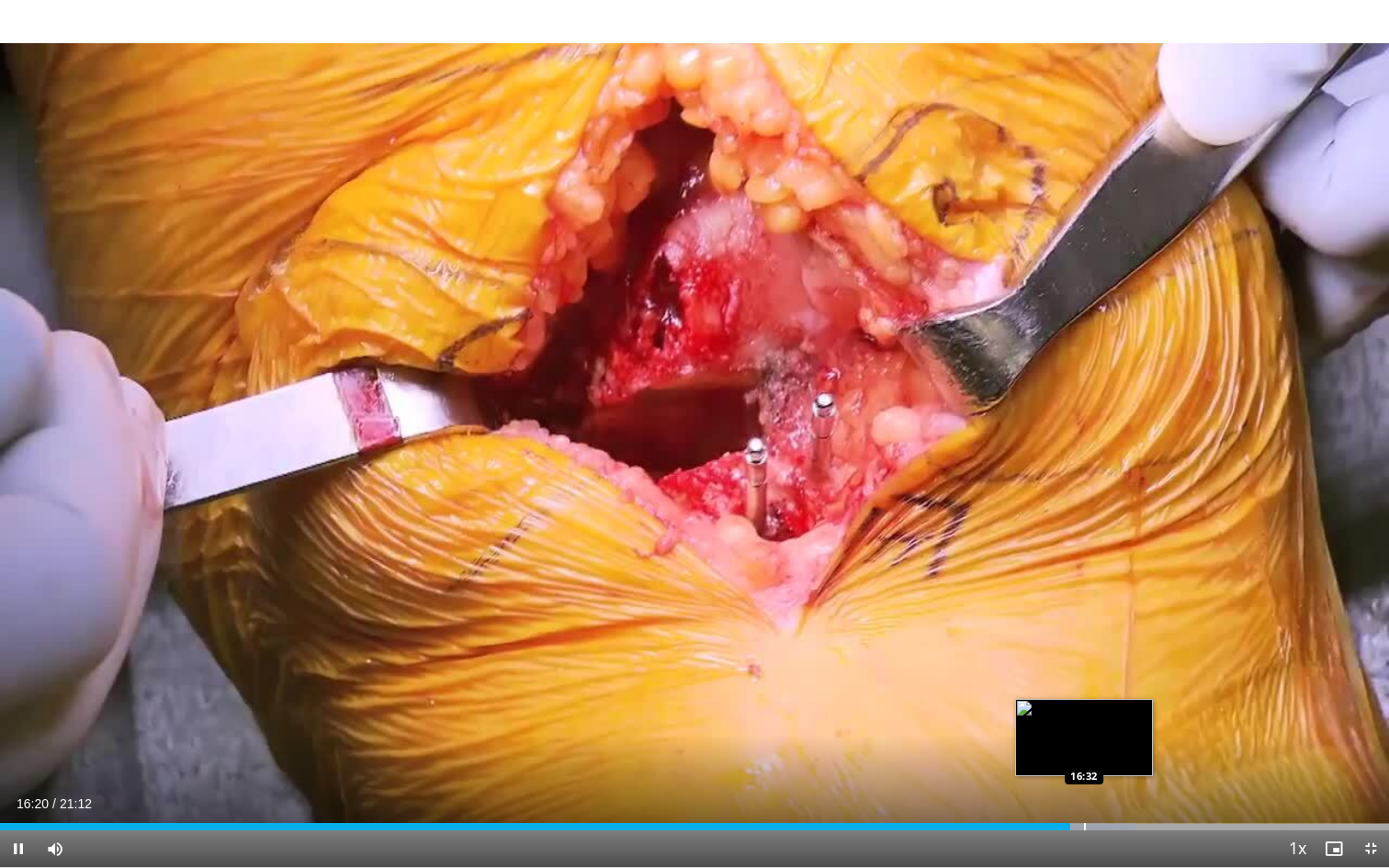 click at bounding box center (1085, 827) 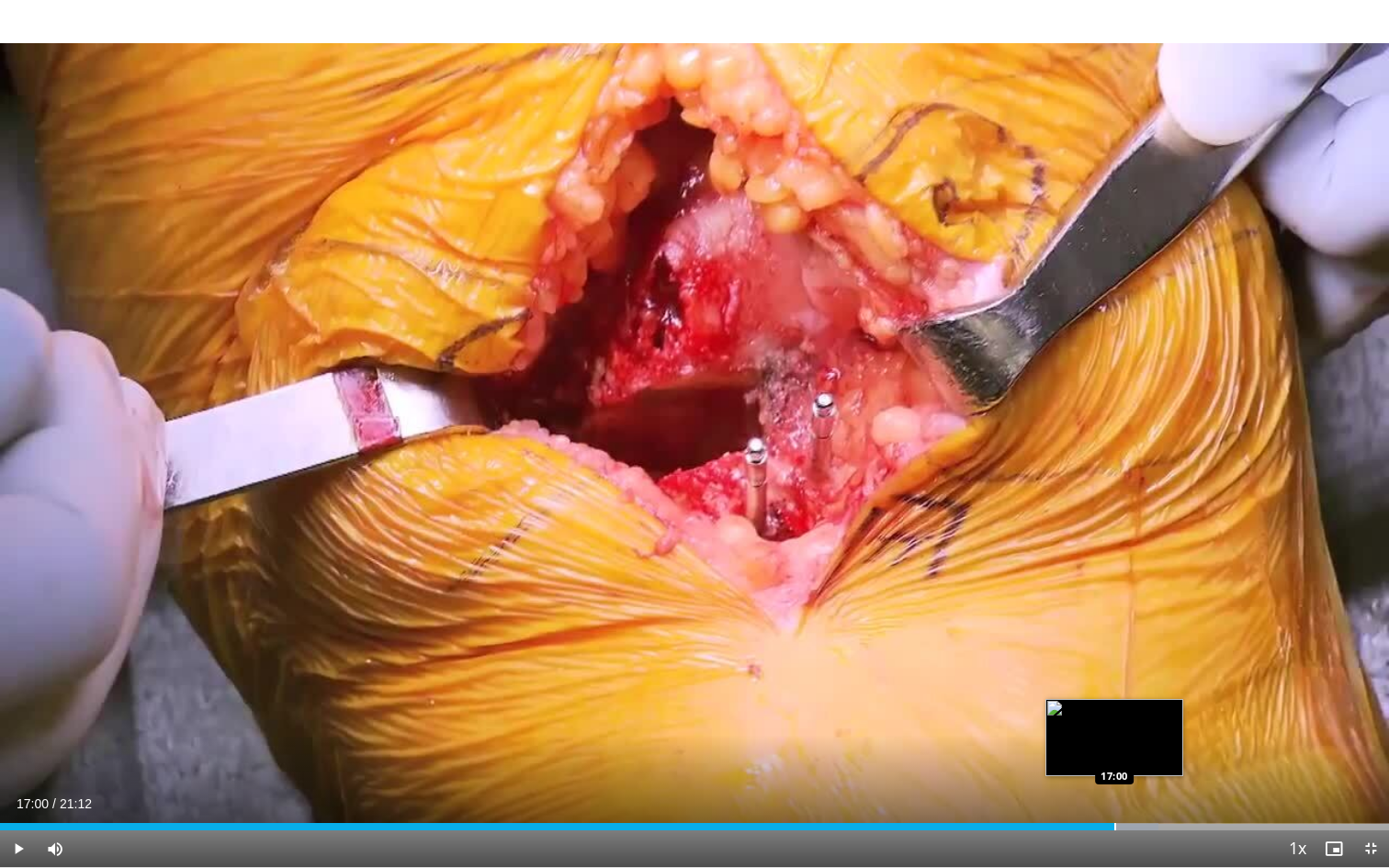 click at bounding box center (1115, 827) 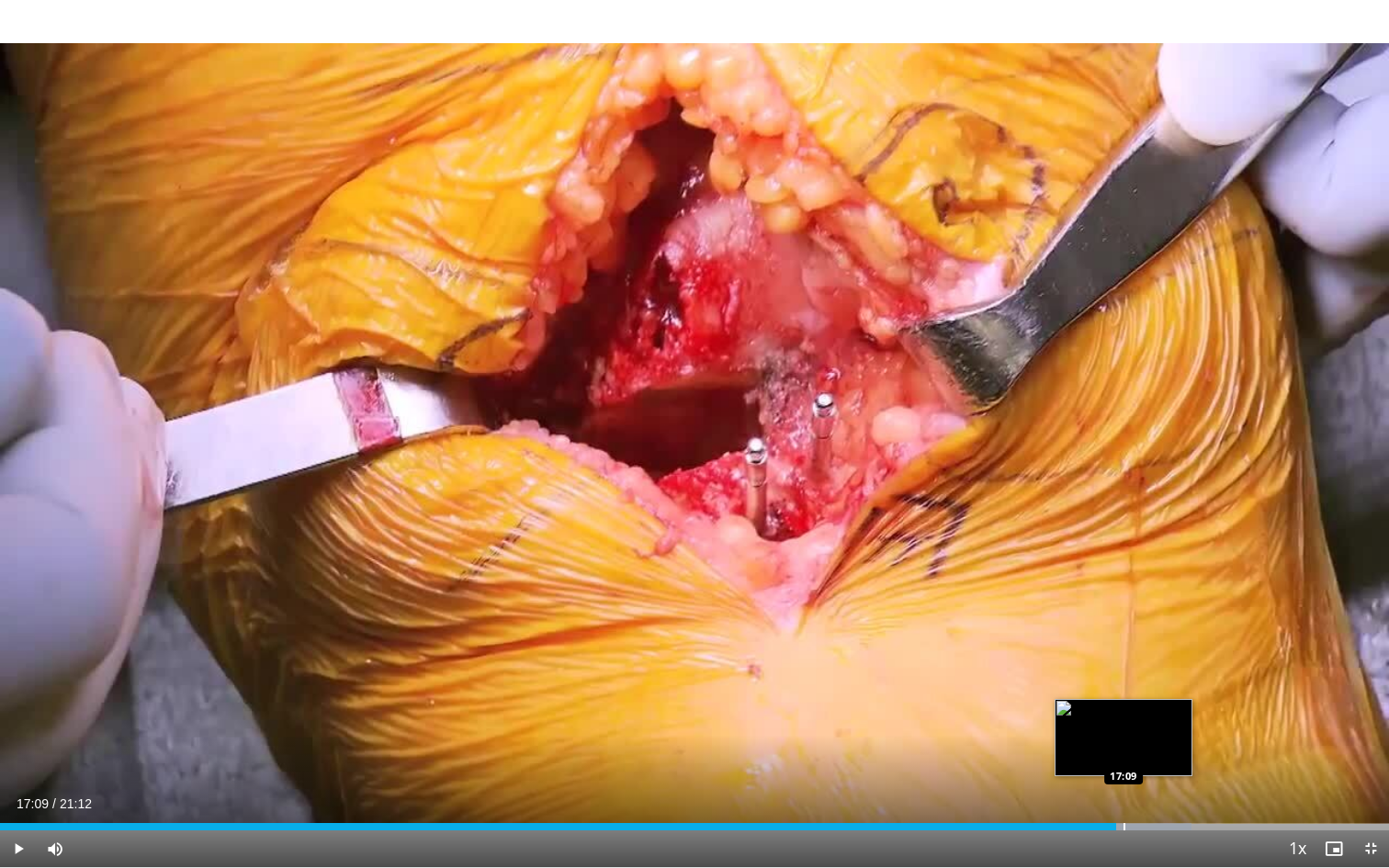 click at bounding box center [1124, 827] 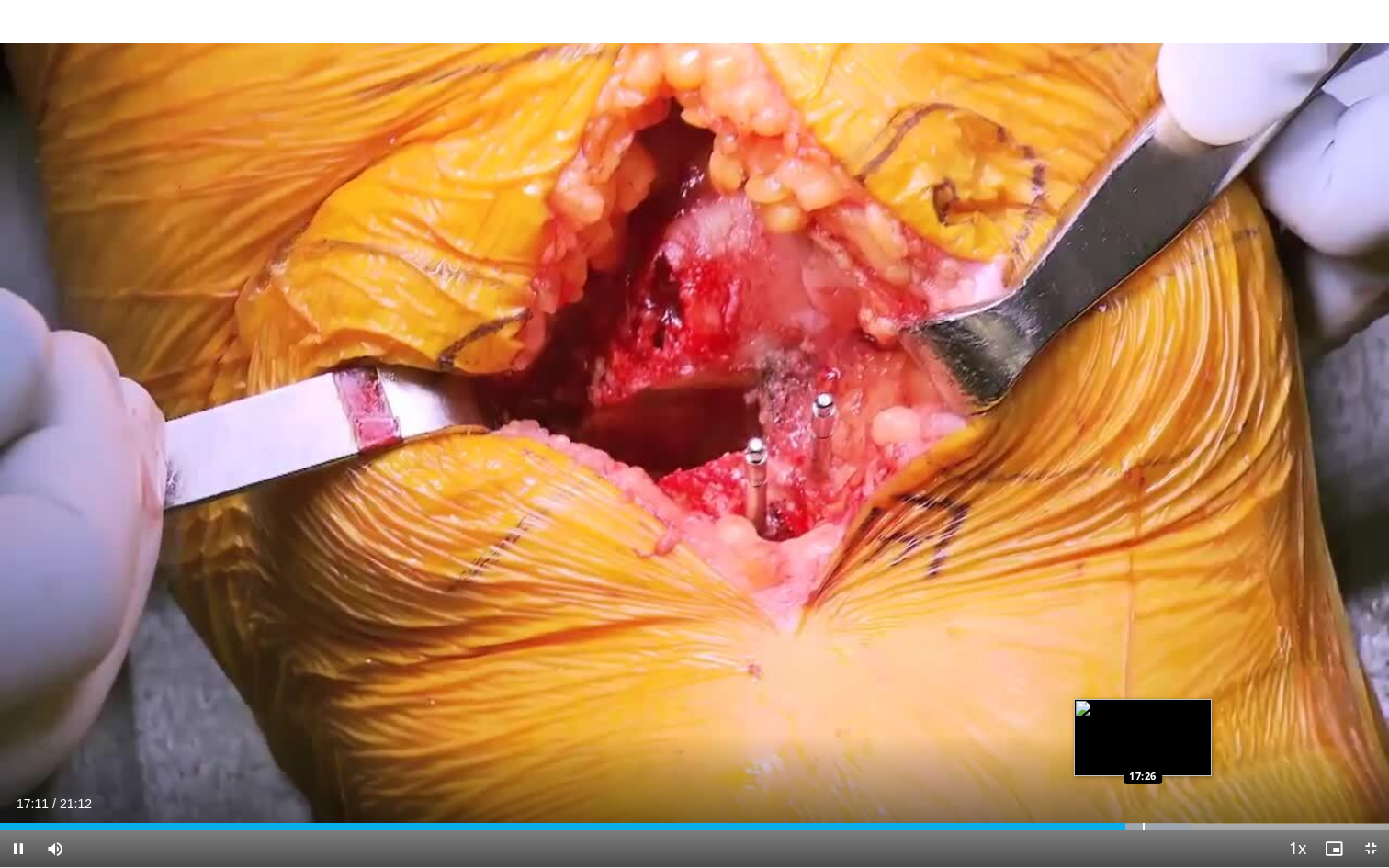 click at bounding box center (1144, 827) 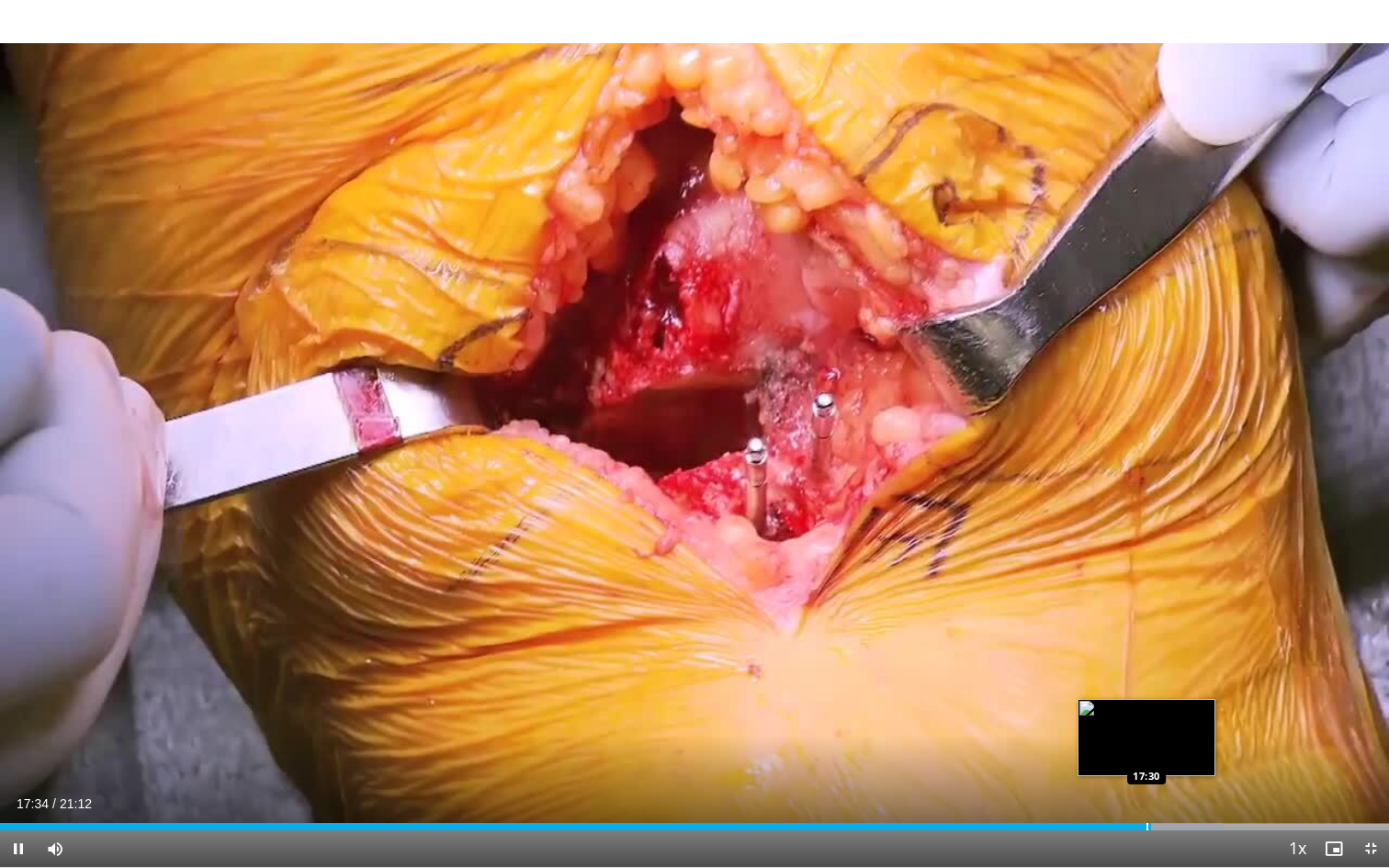 click at bounding box center (1147, 827) 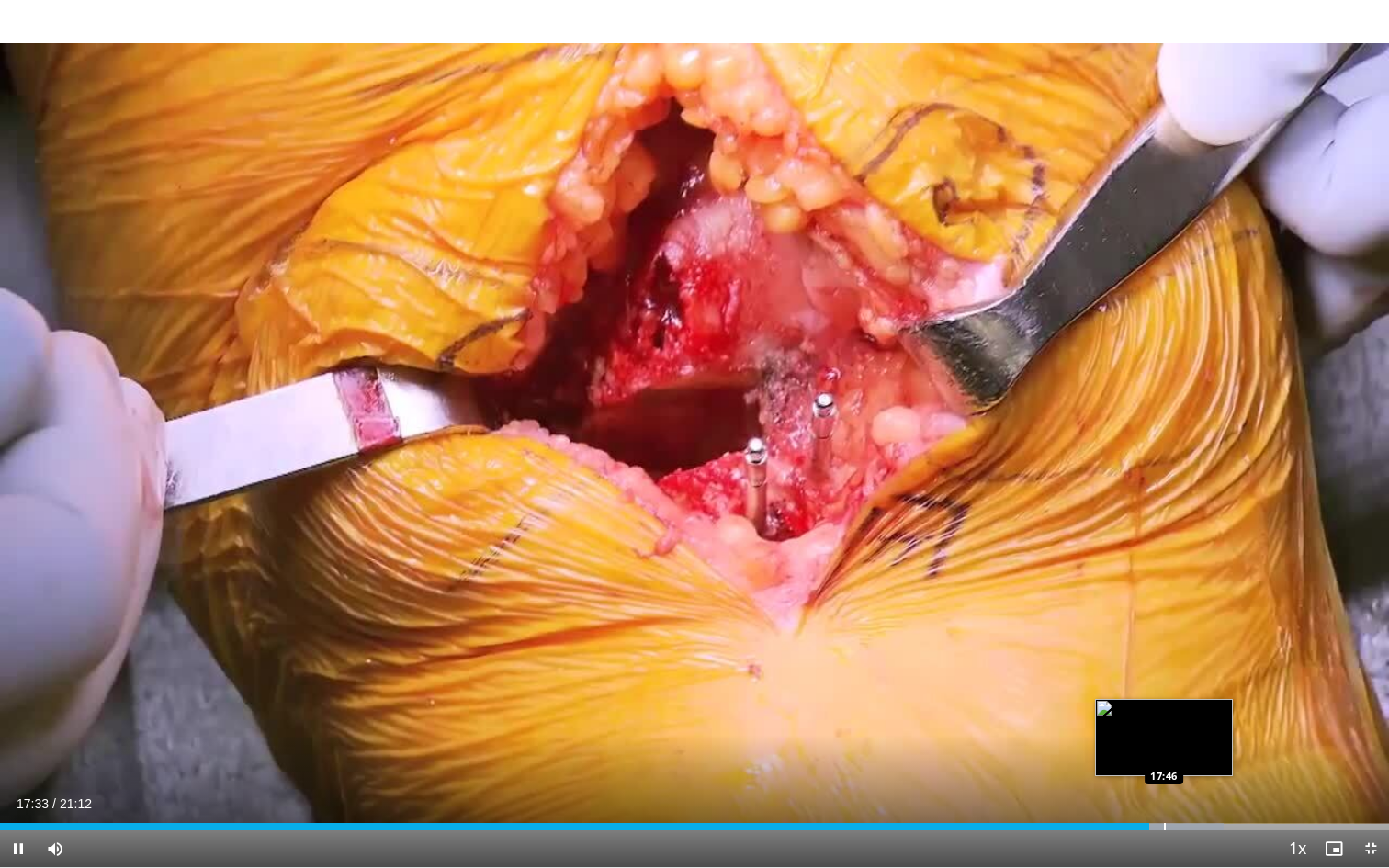 click at bounding box center (1165, 827) 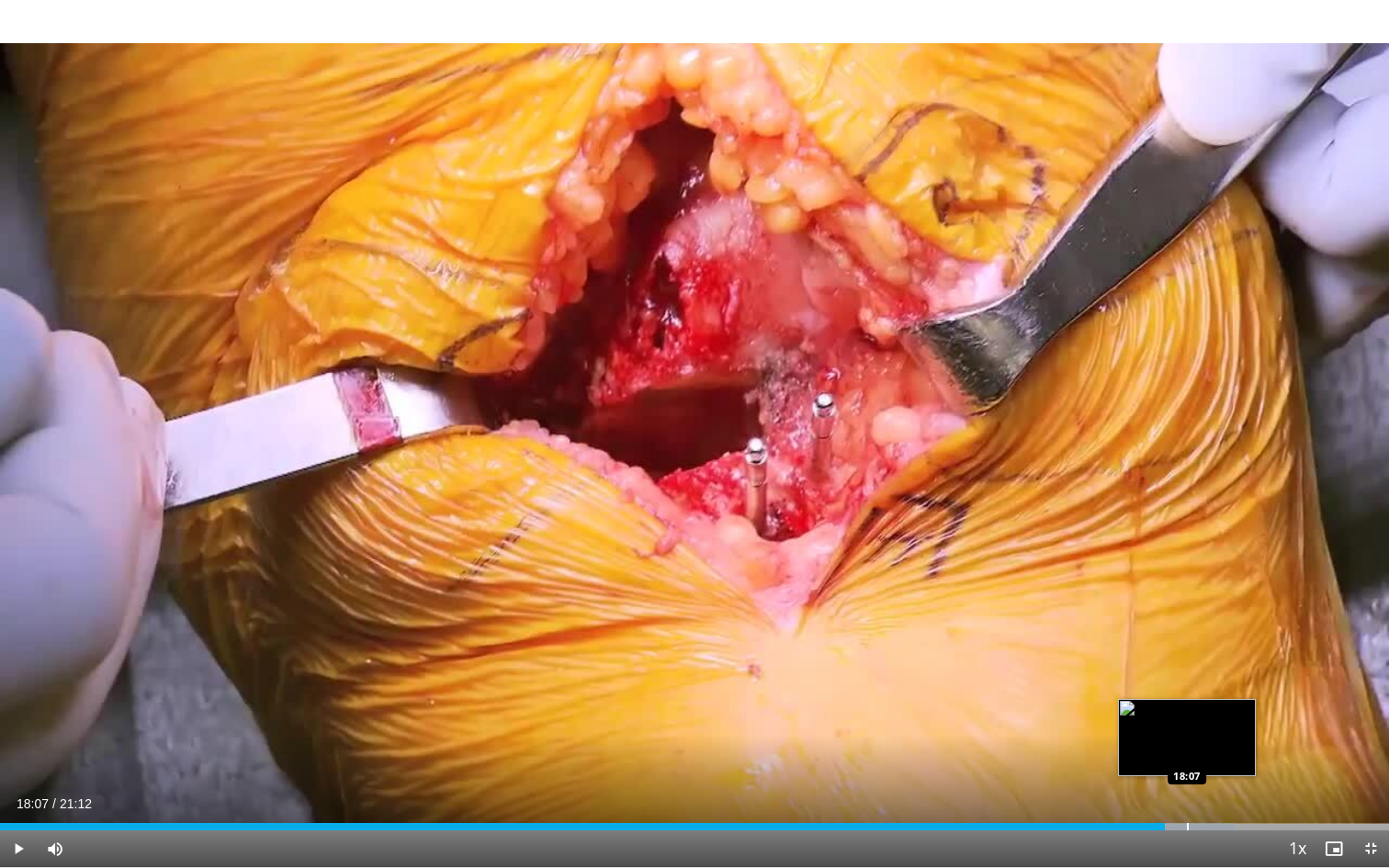 click at bounding box center (1188, 827) 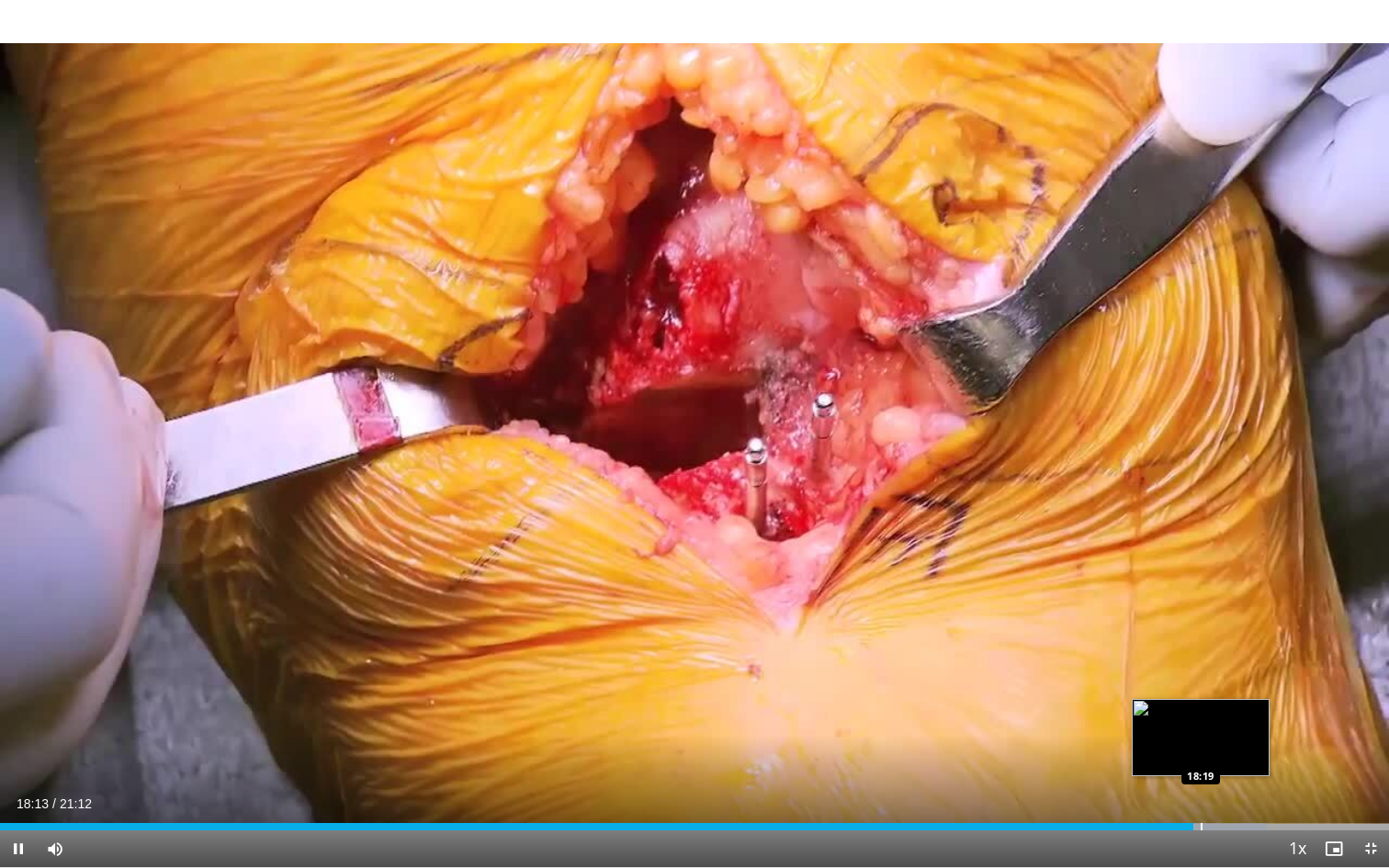 click at bounding box center (1202, 827) 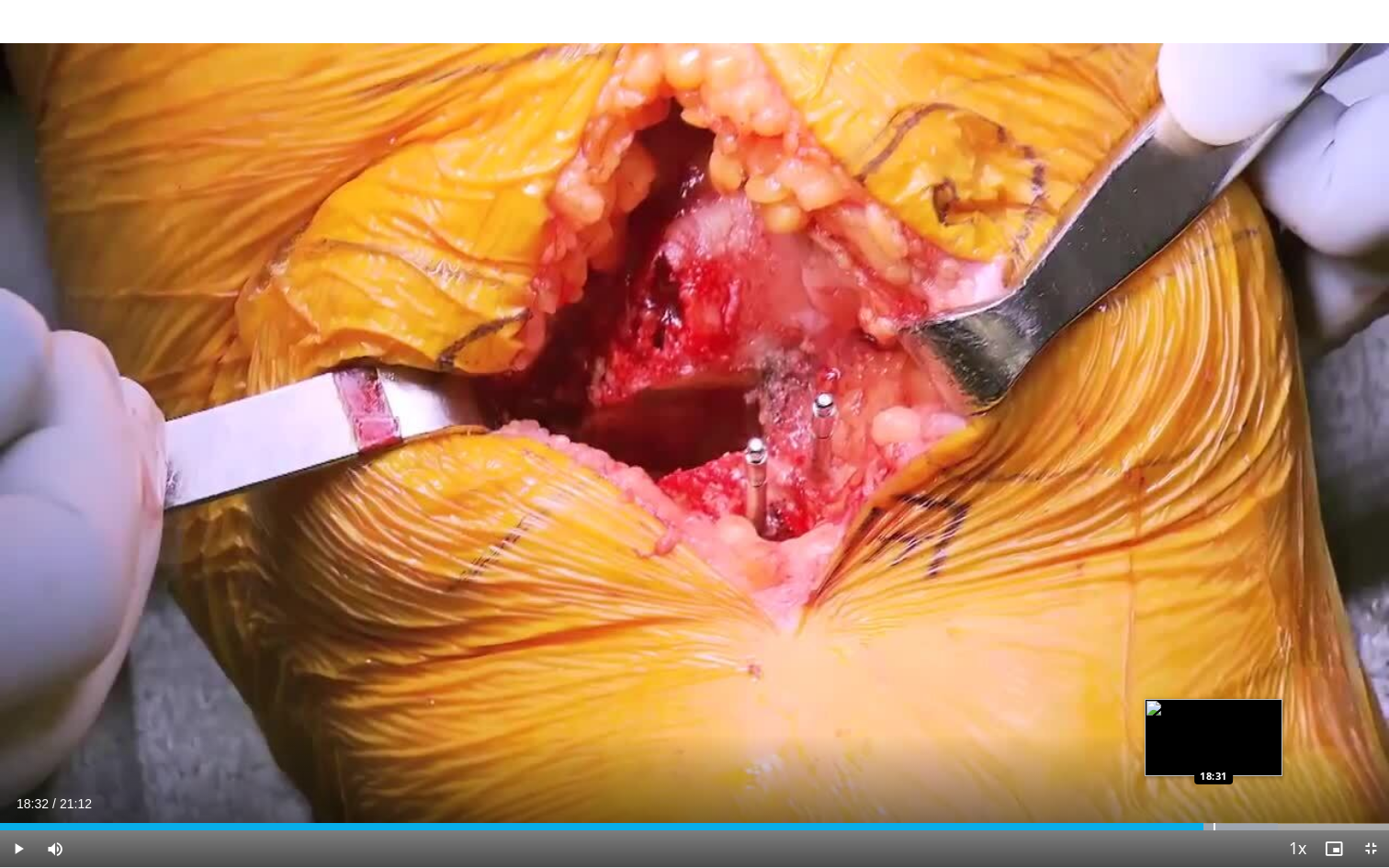 click at bounding box center [1214, 827] 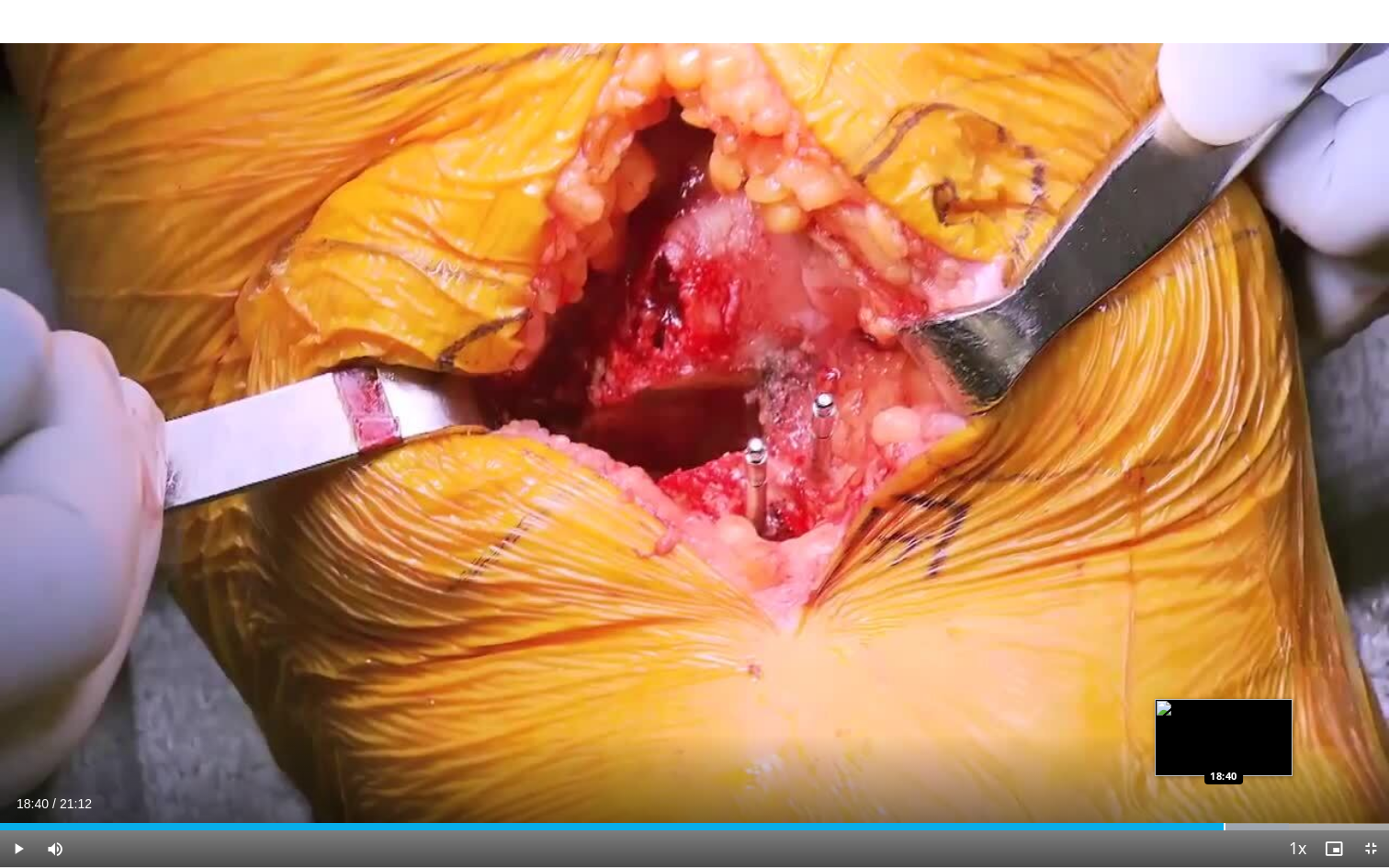 click at bounding box center (1225, 827) 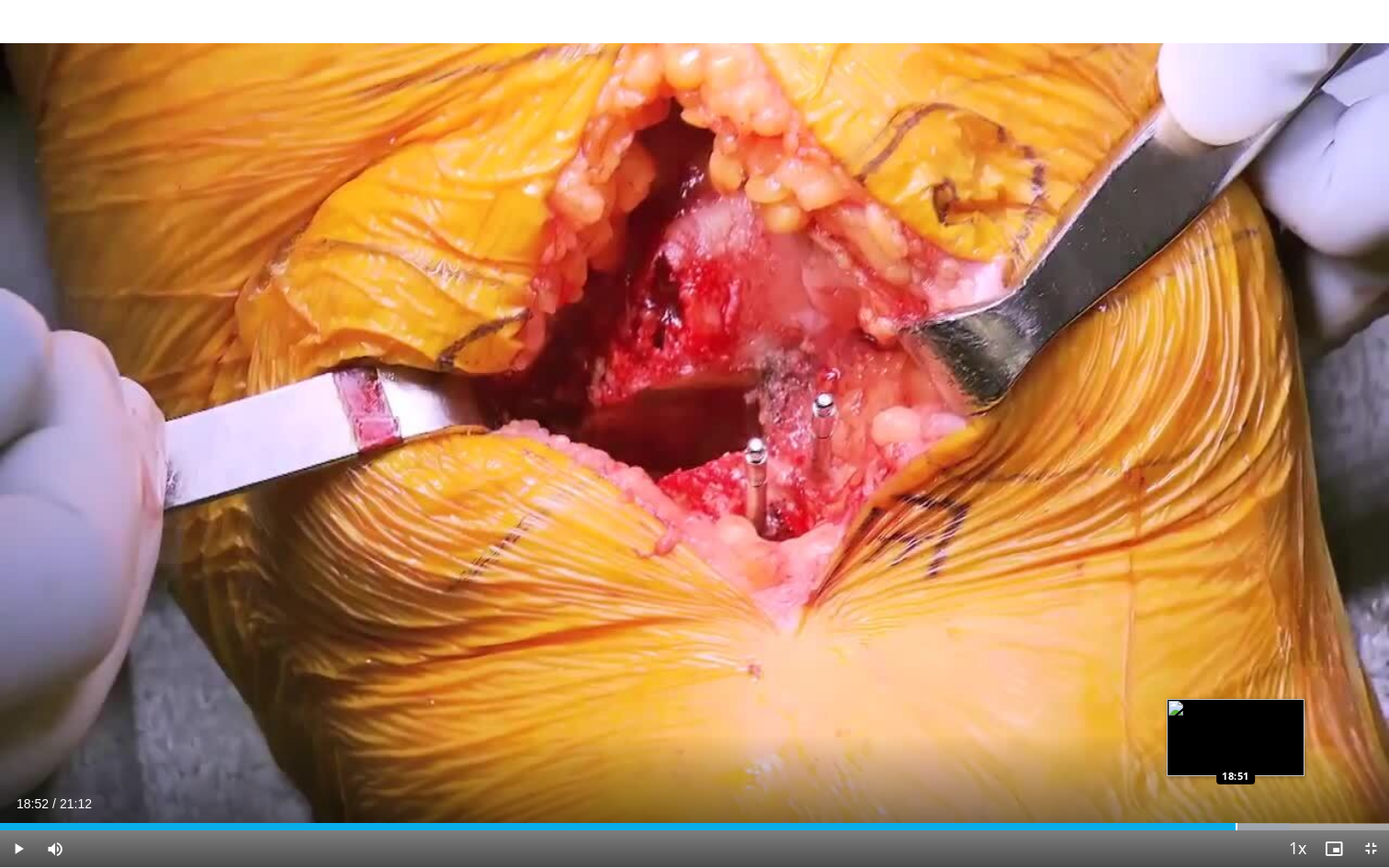 click at bounding box center (1237, 827) 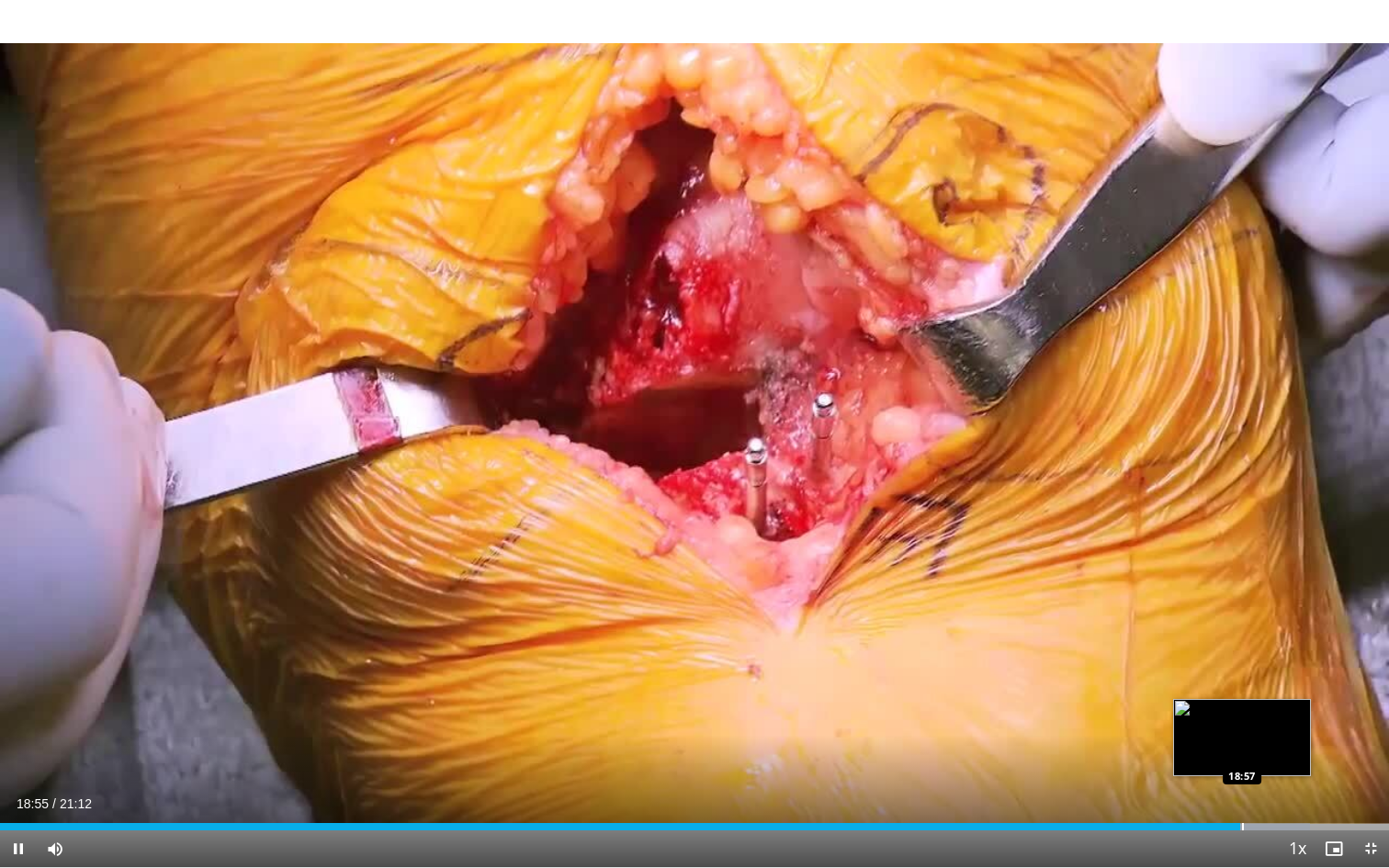 click at bounding box center [1243, 827] 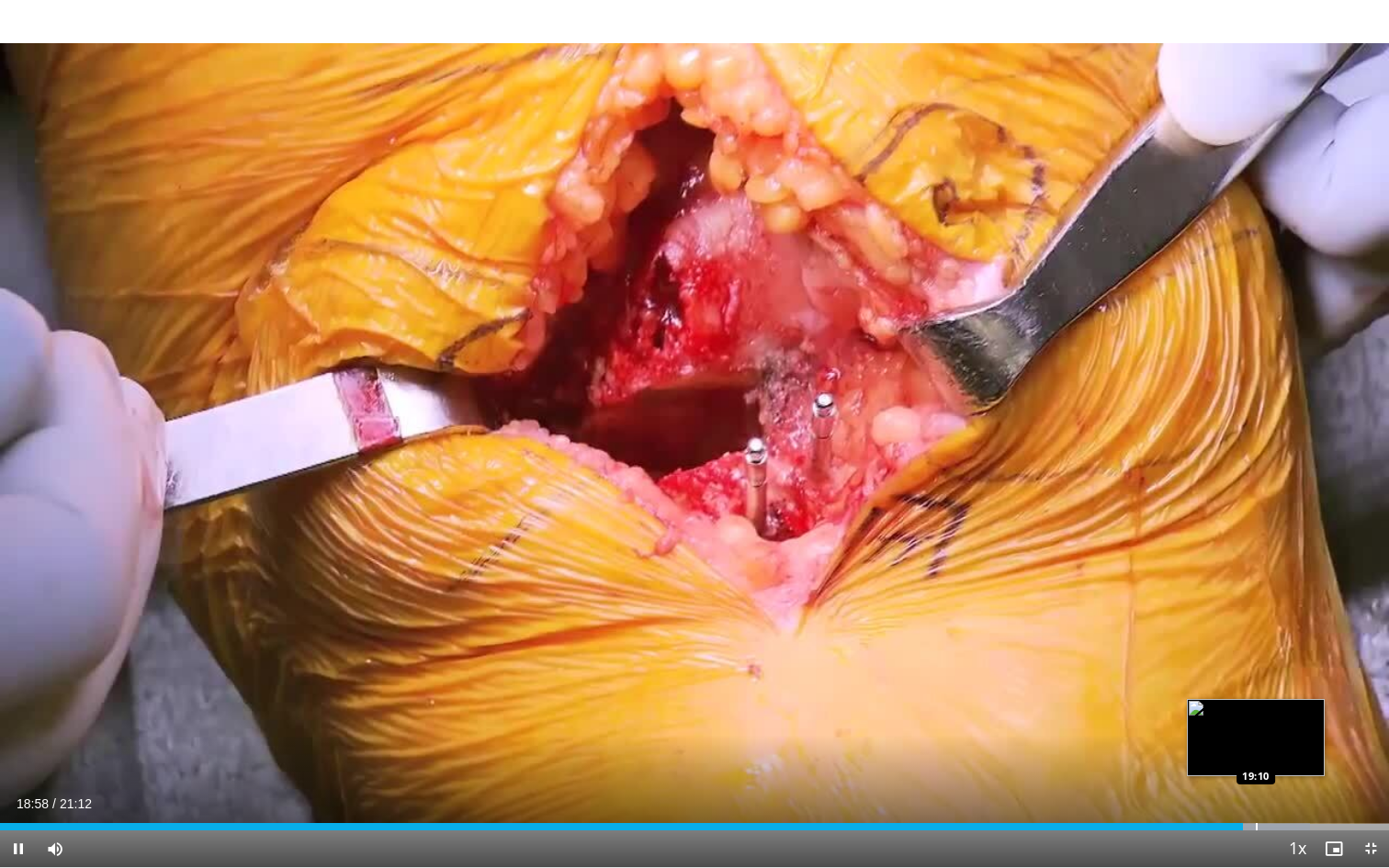 click at bounding box center (1257, 827) 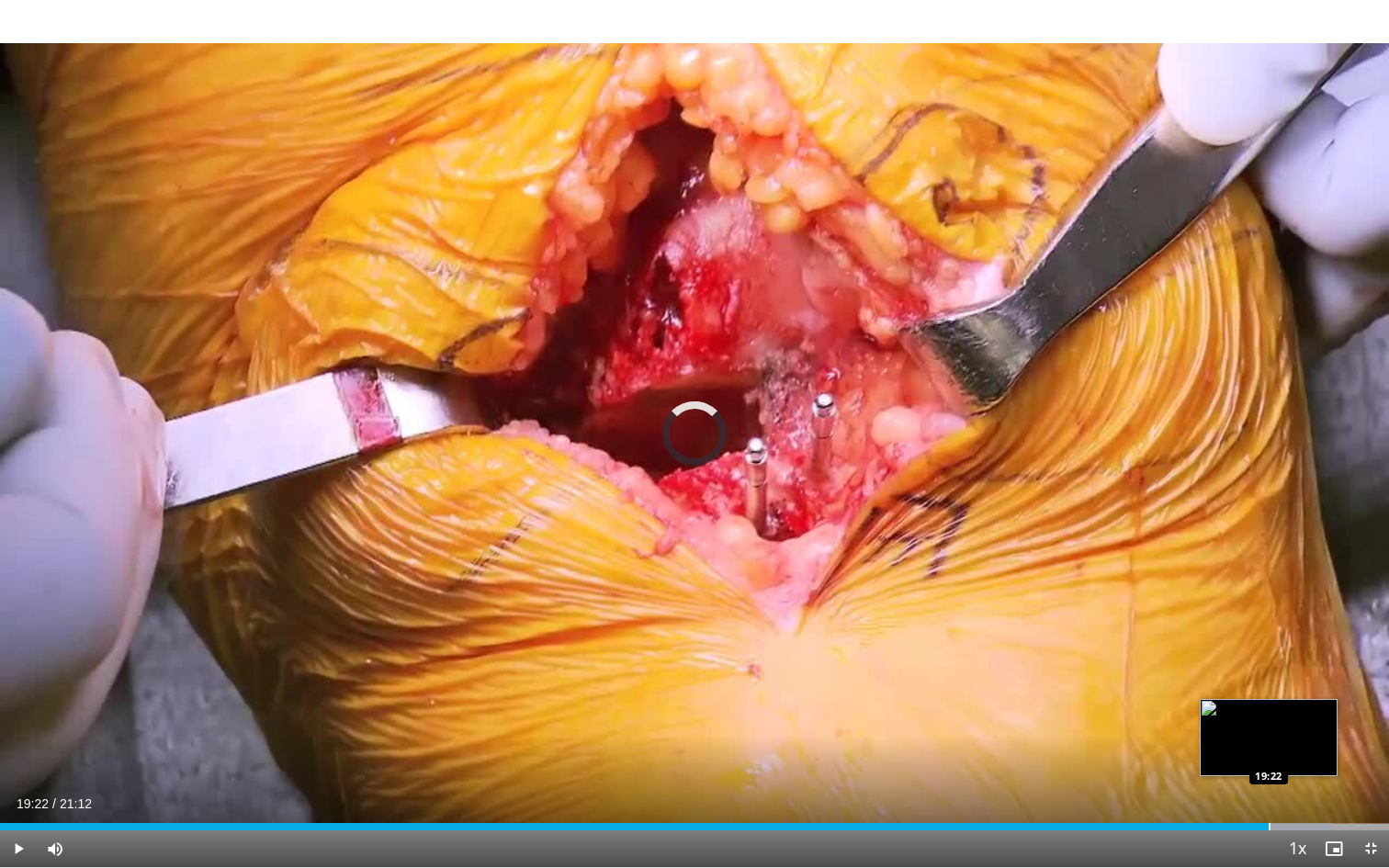 click at bounding box center [1270, 827] 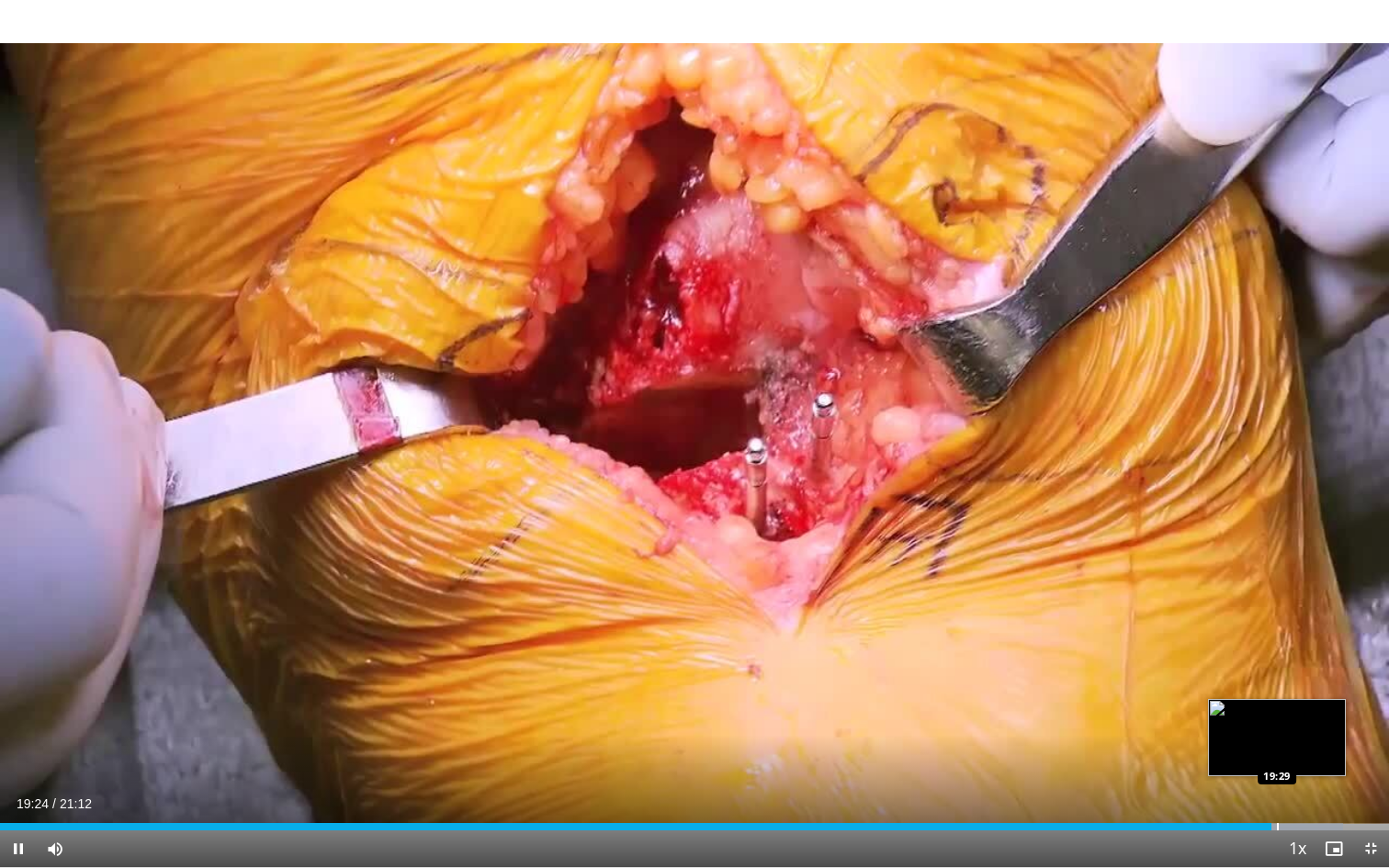 click at bounding box center (1278, 827) 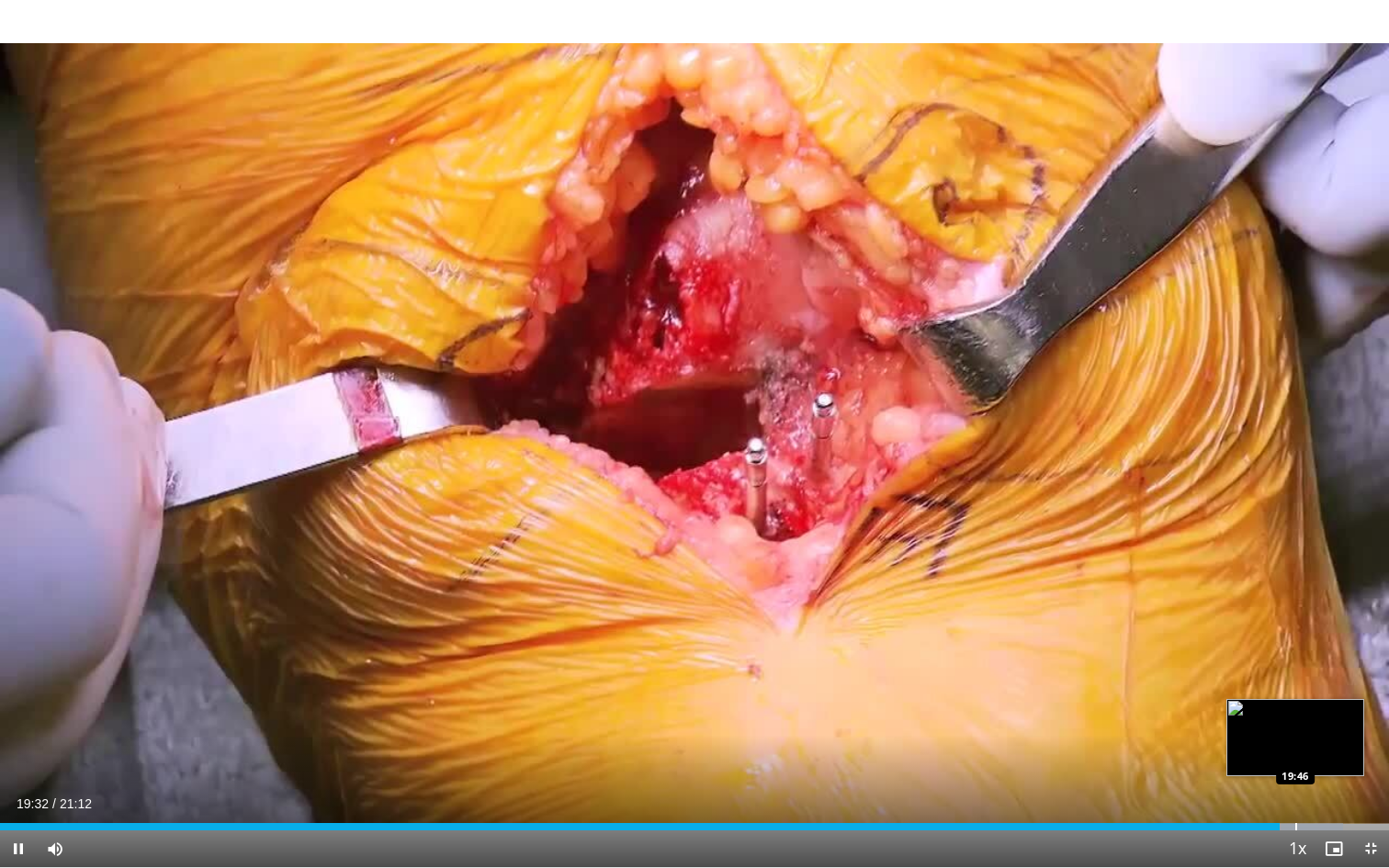 click at bounding box center (1296, 827) 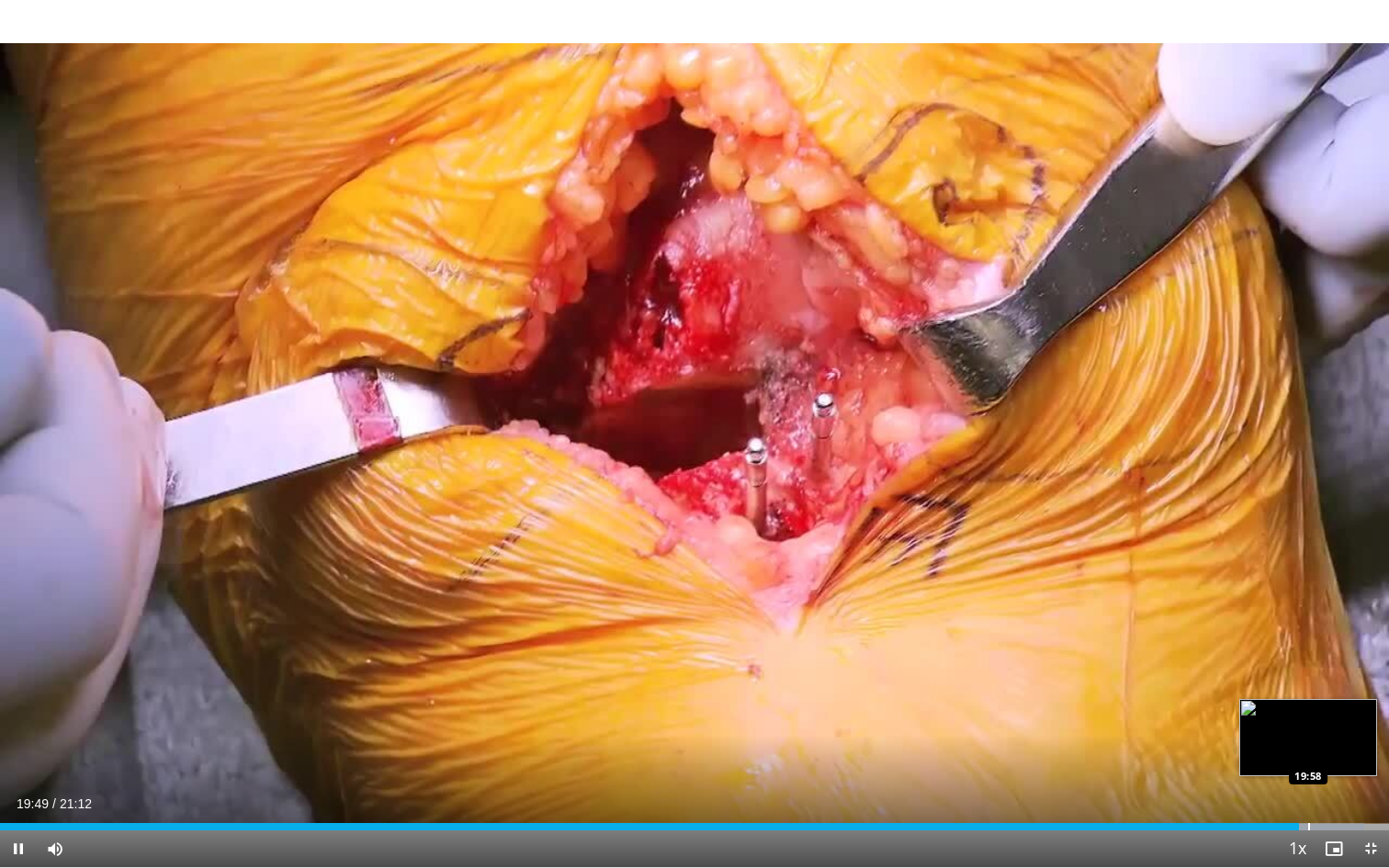 click at bounding box center (1309, 827) 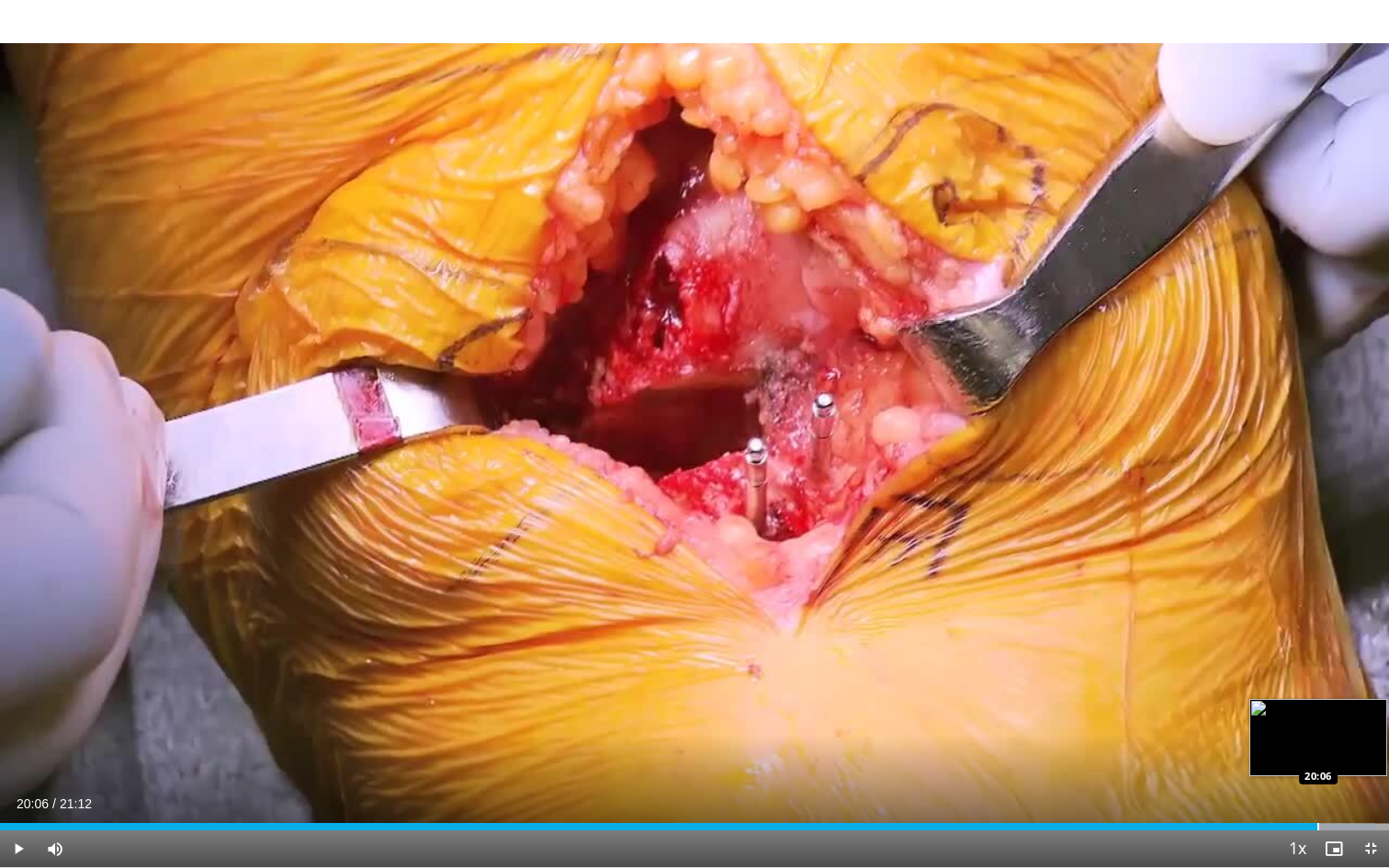 click at bounding box center [1318, 827] 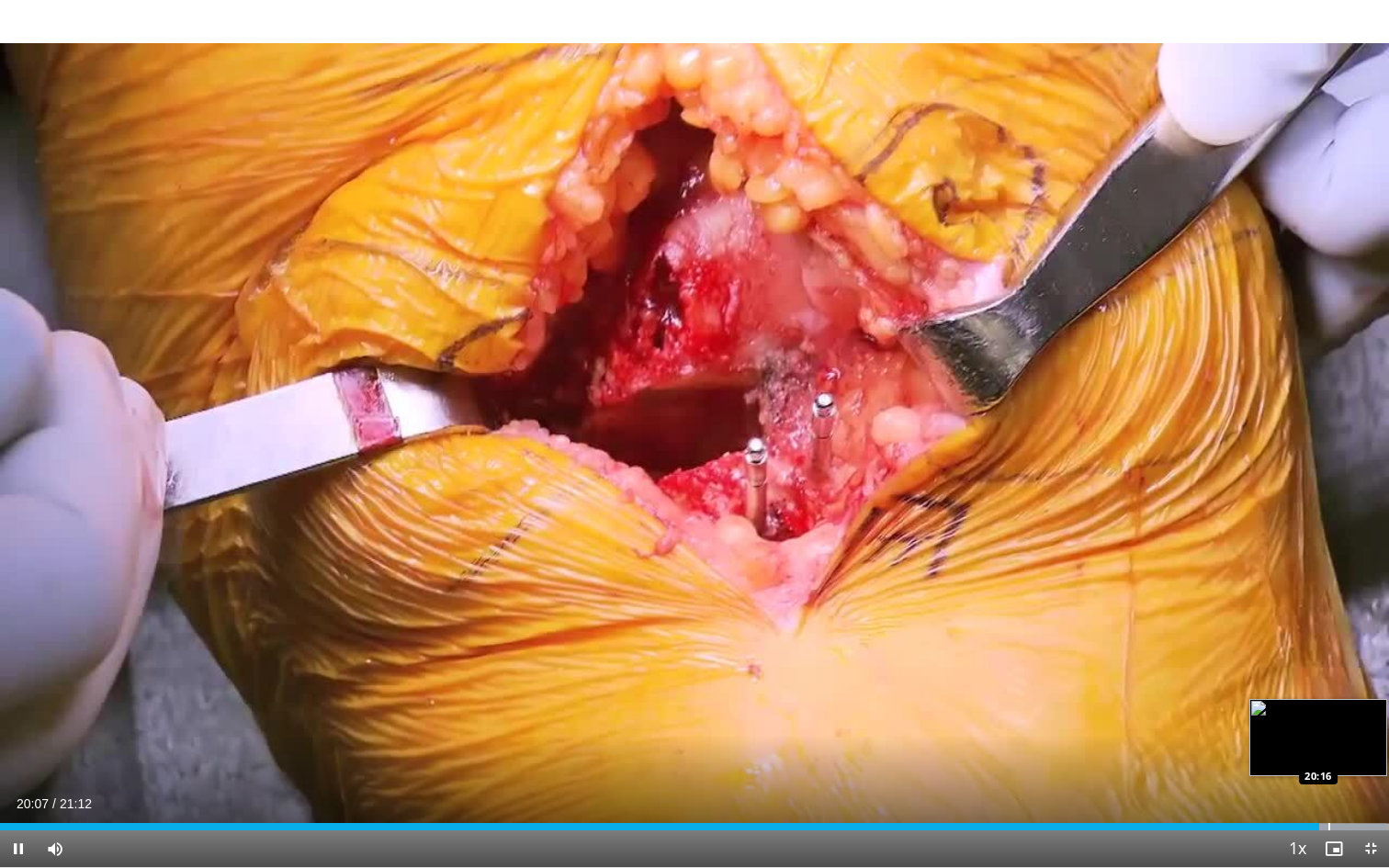 click at bounding box center (1329, 827) 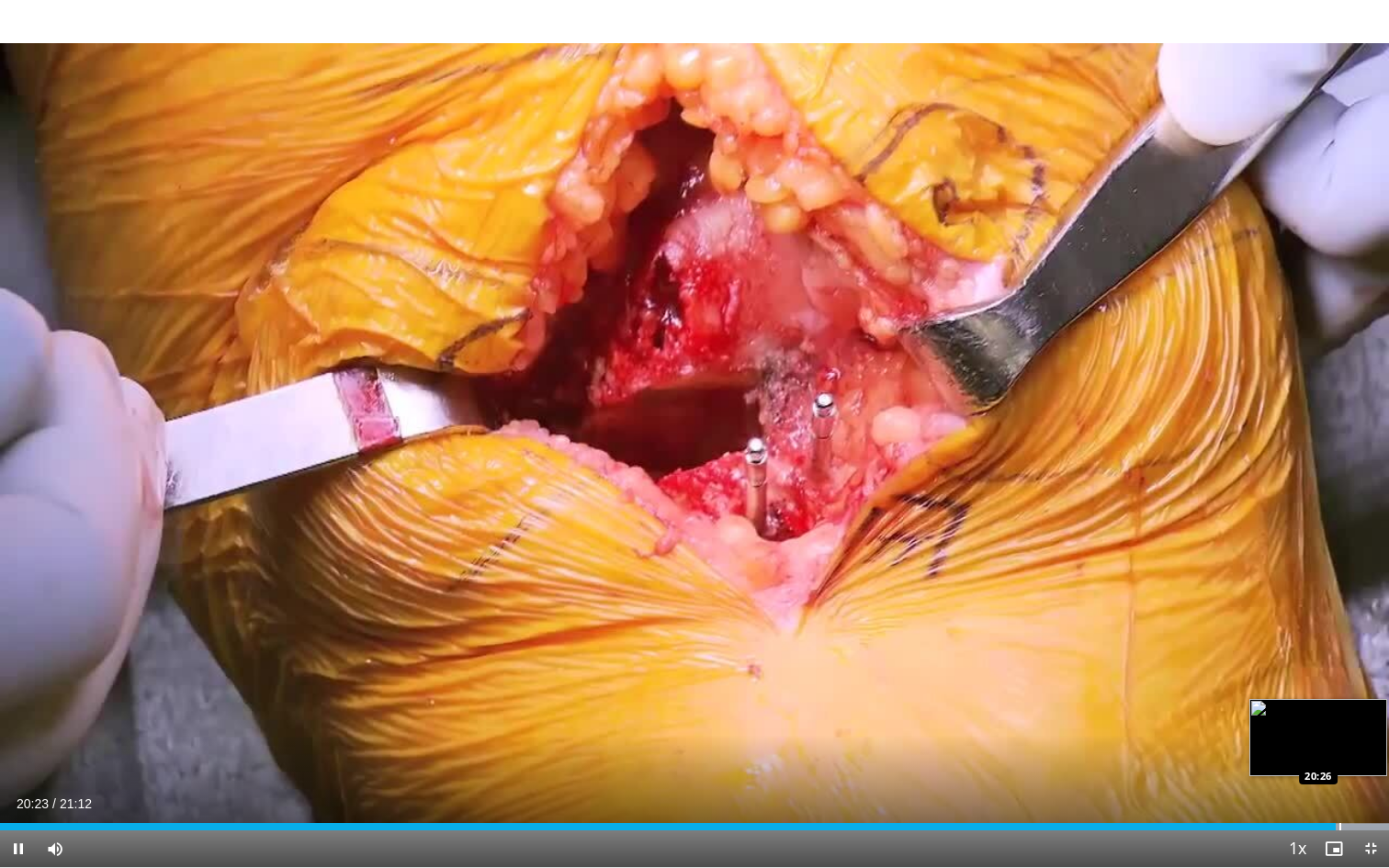 click at bounding box center [1340, 827] 